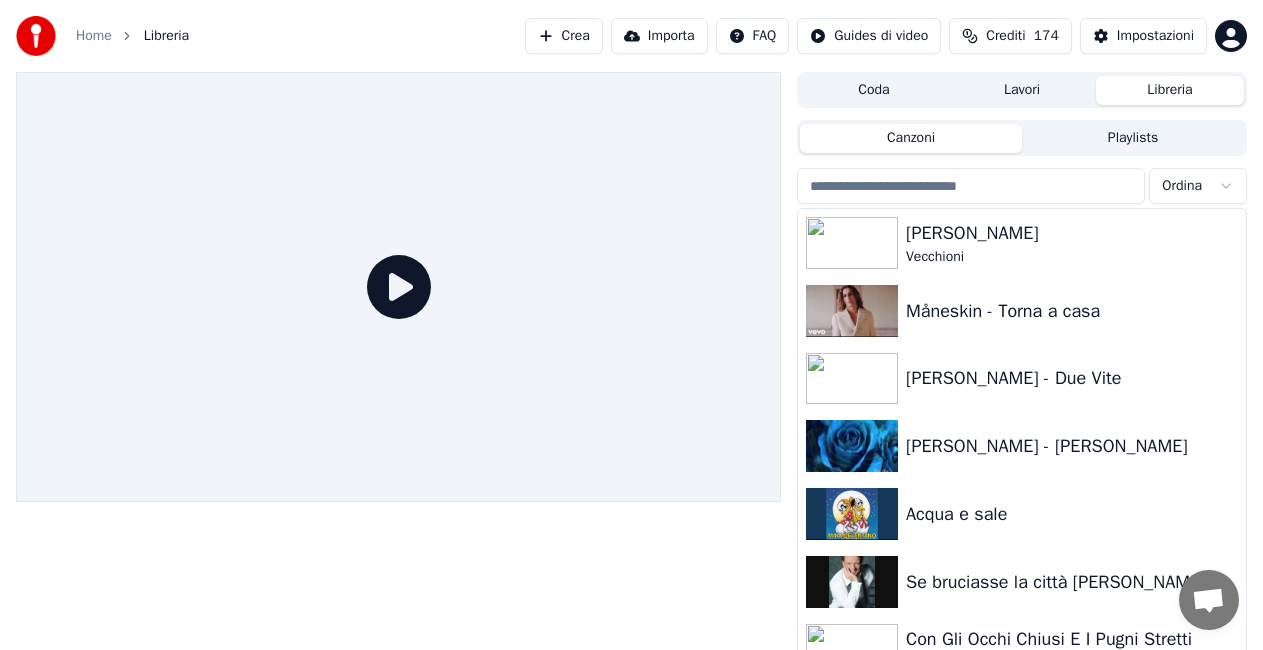 scroll, scrollTop: 0, scrollLeft: 0, axis: both 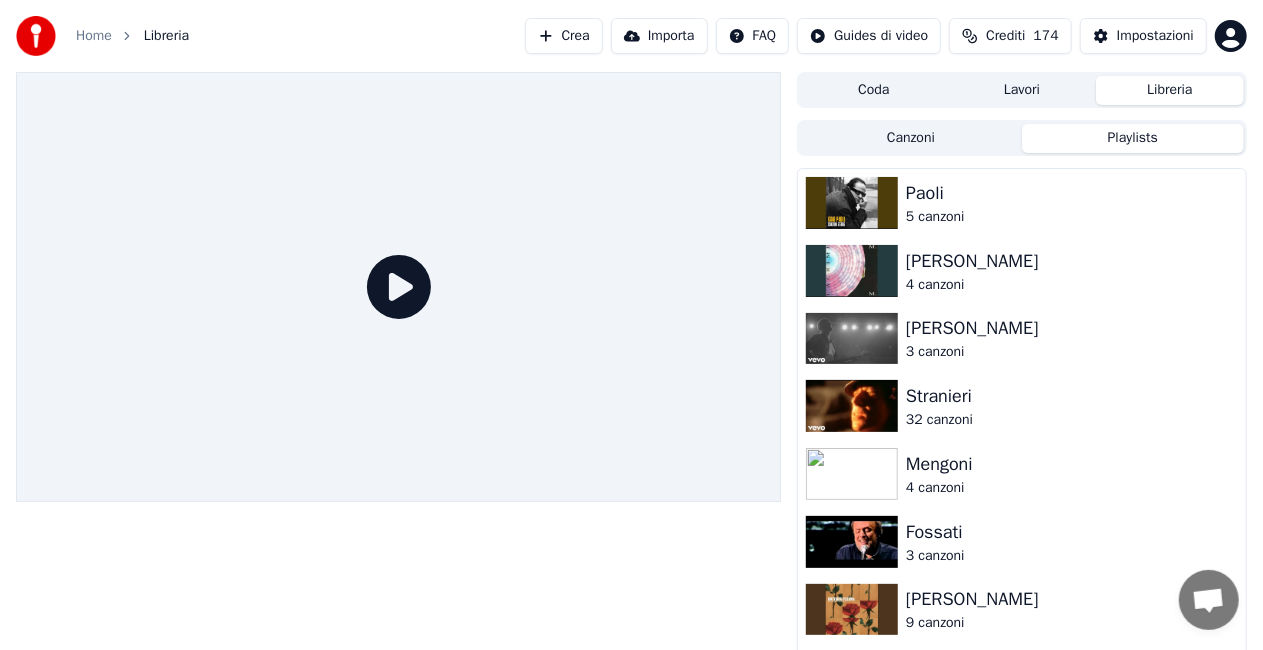 click on "Playlists" at bounding box center [1133, 138] 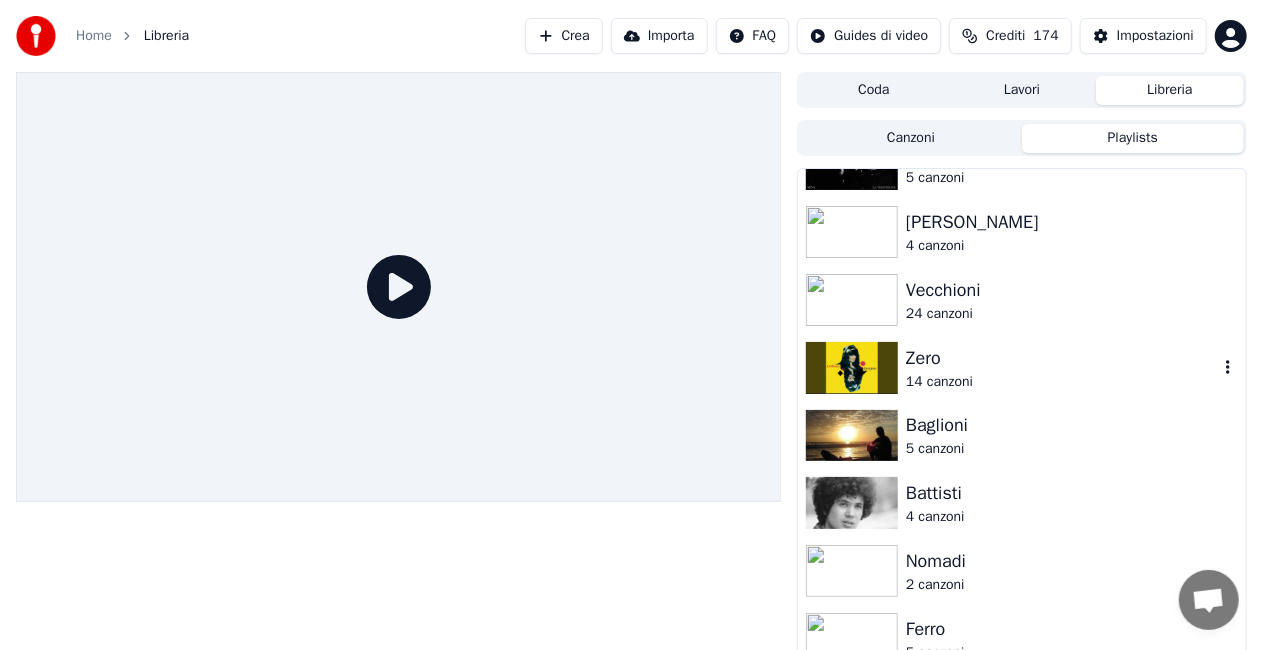 click on "14 canzoni" at bounding box center (1062, 382) 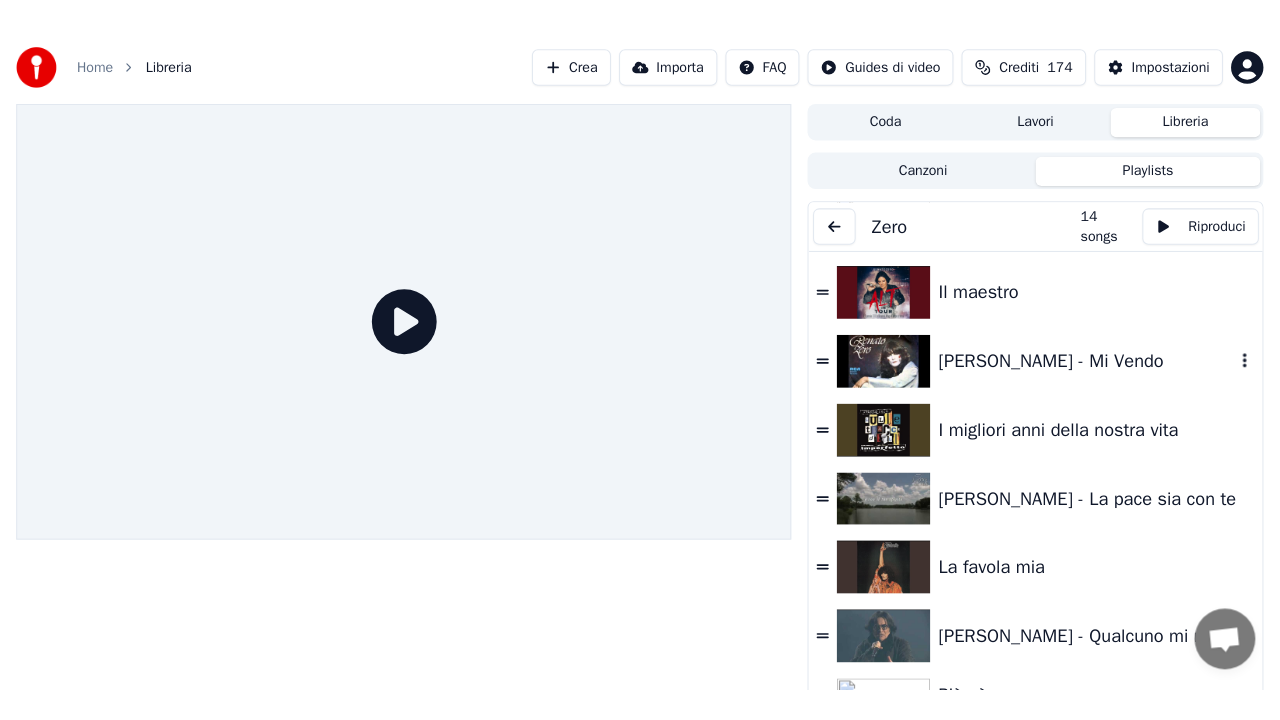 scroll, scrollTop: 478, scrollLeft: 0, axis: vertical 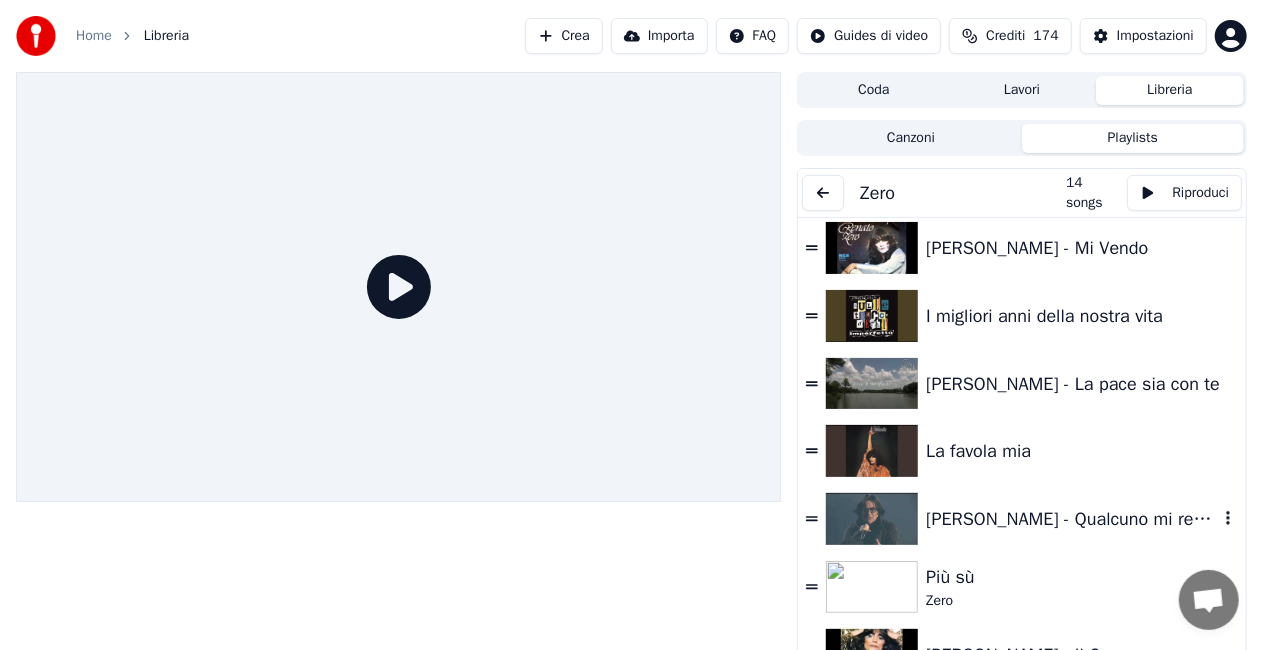 click at bounding box center [872, 519] 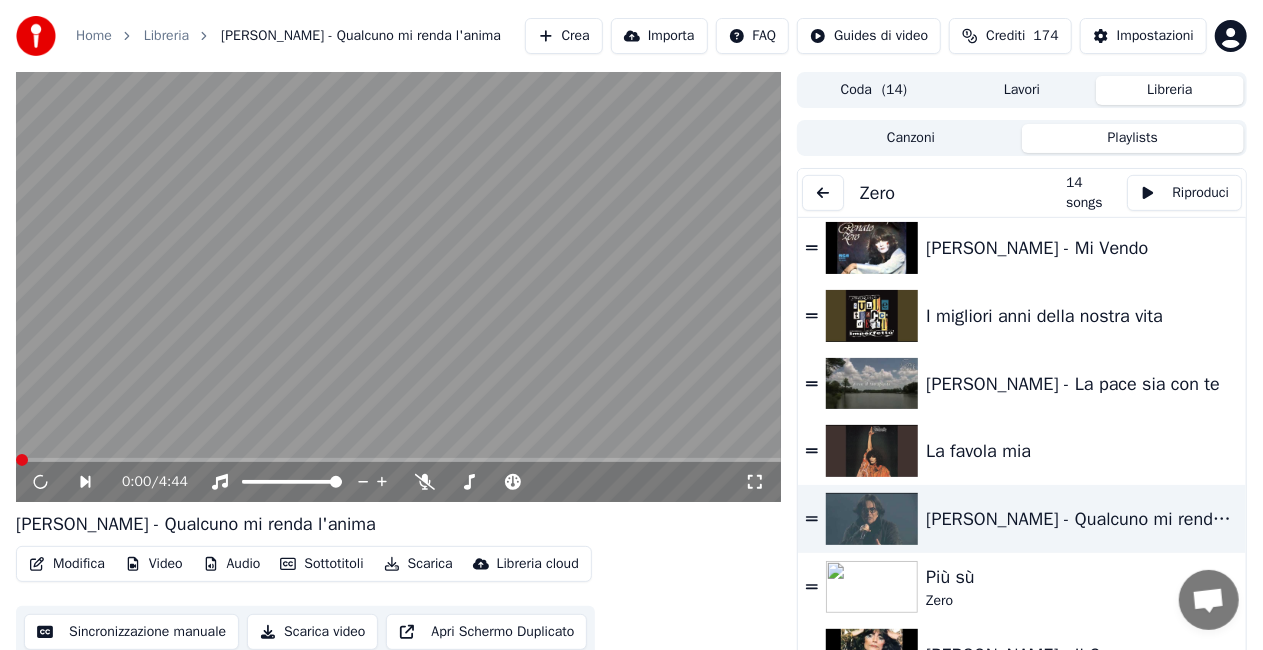click 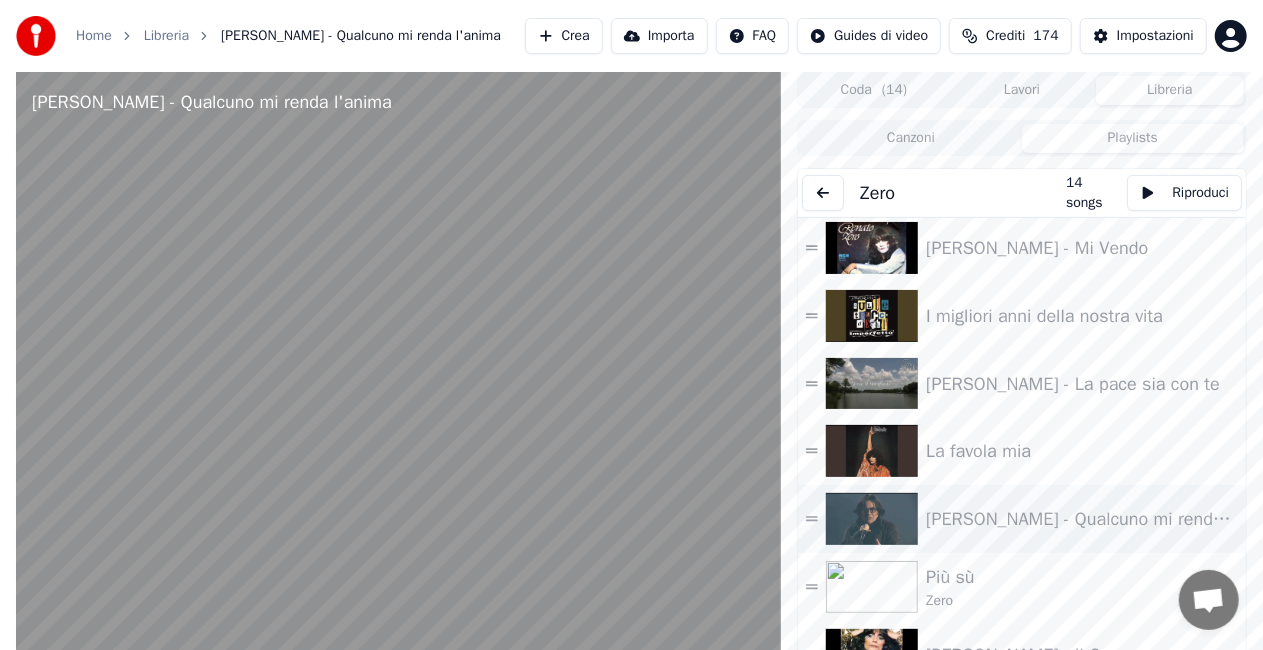 scroll, scrollTop: 422, scrollLeft: 0, axis: vertical 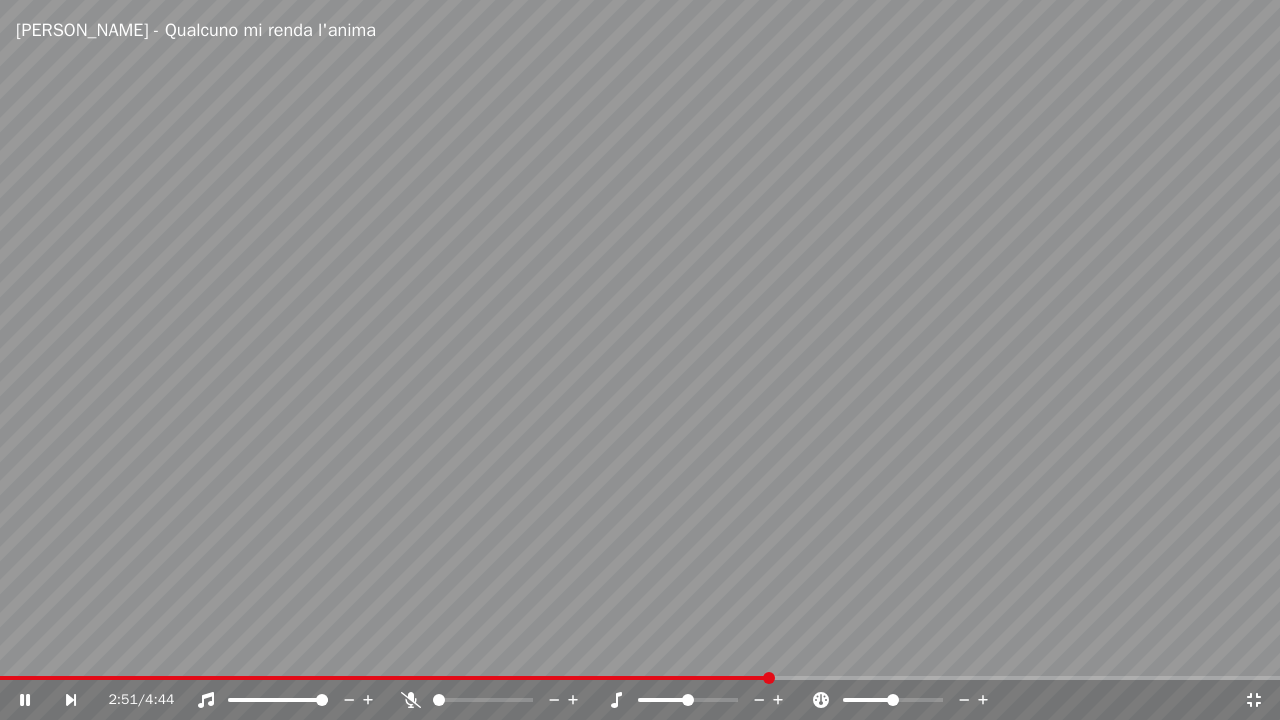 click at bounding box center (296, 700) 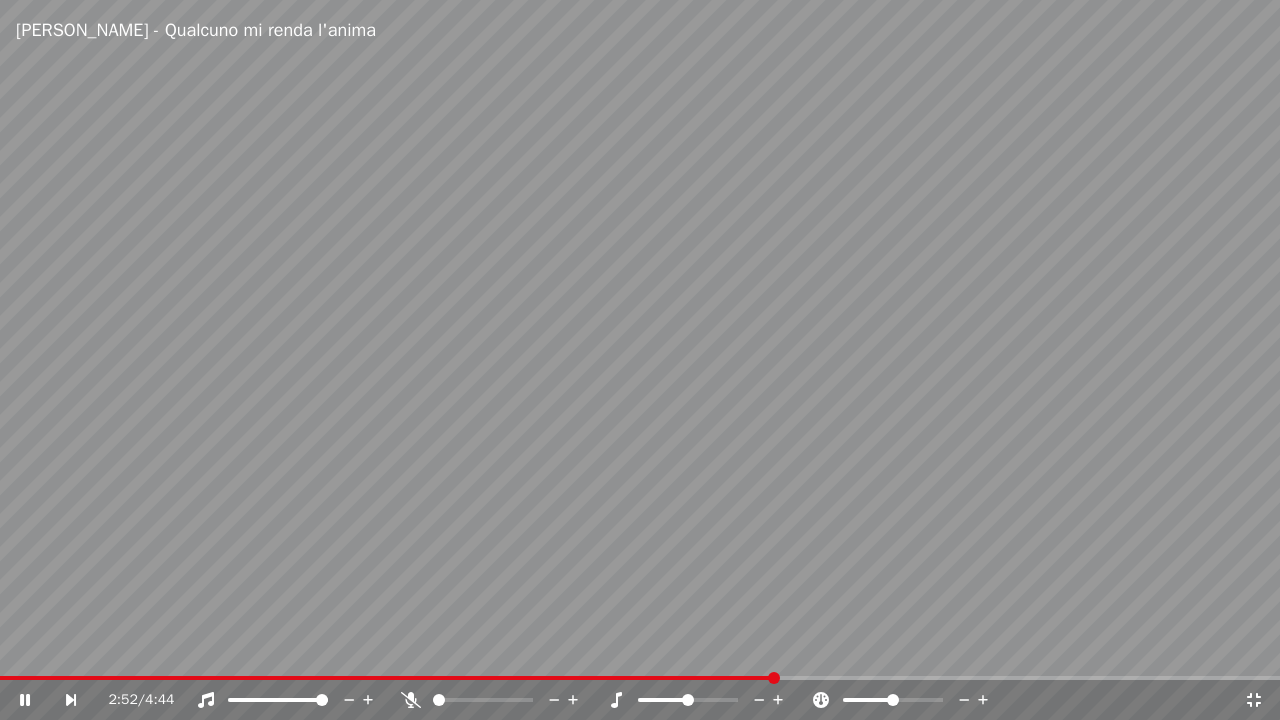 click 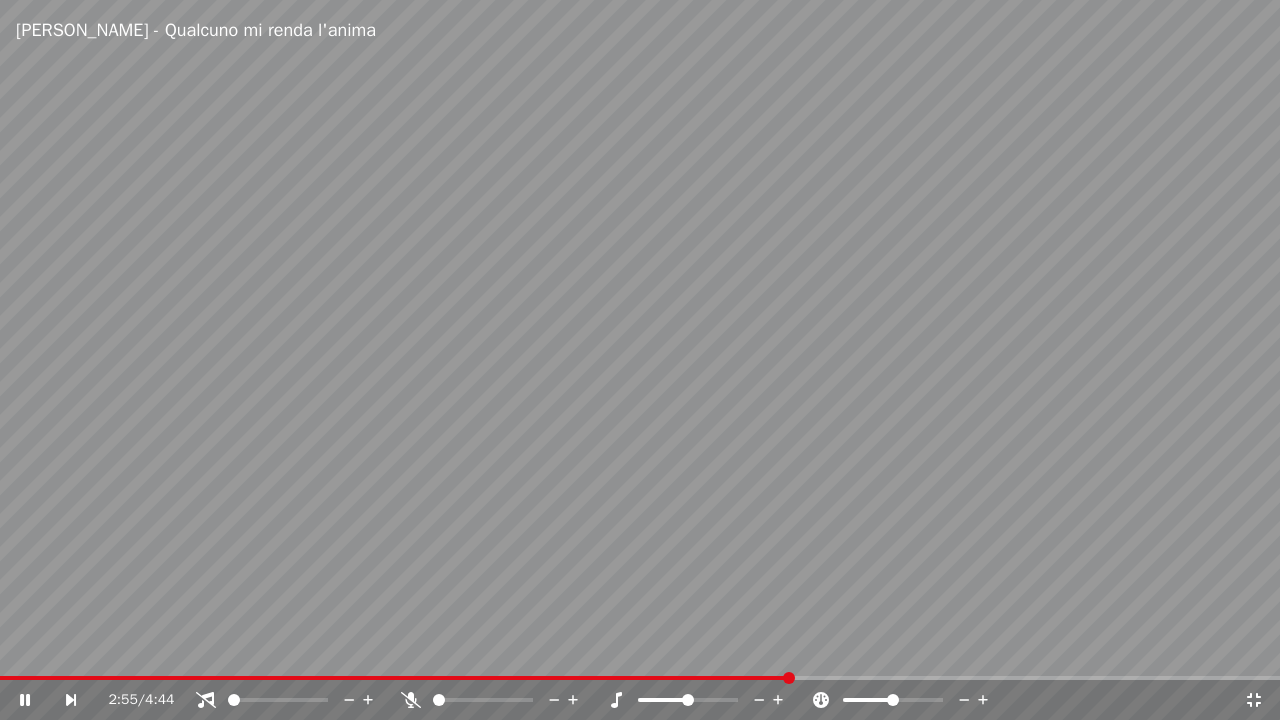 click at bounding box center (789, 678) 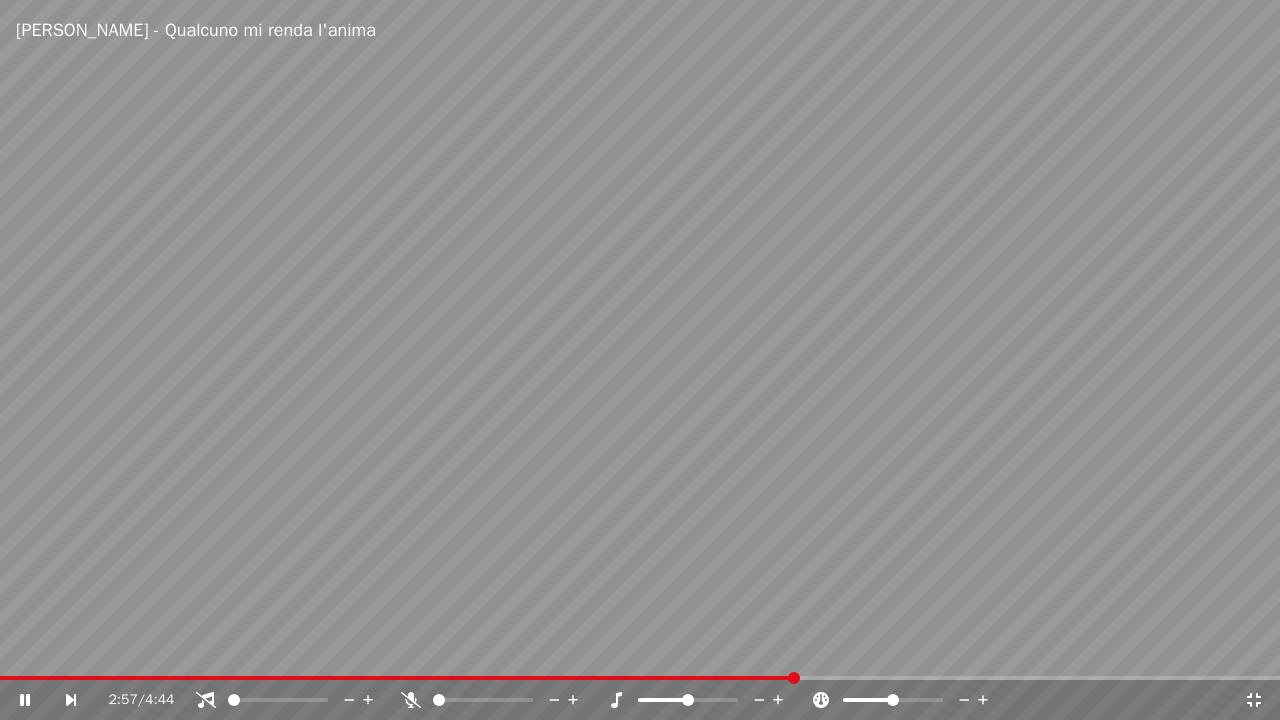 click 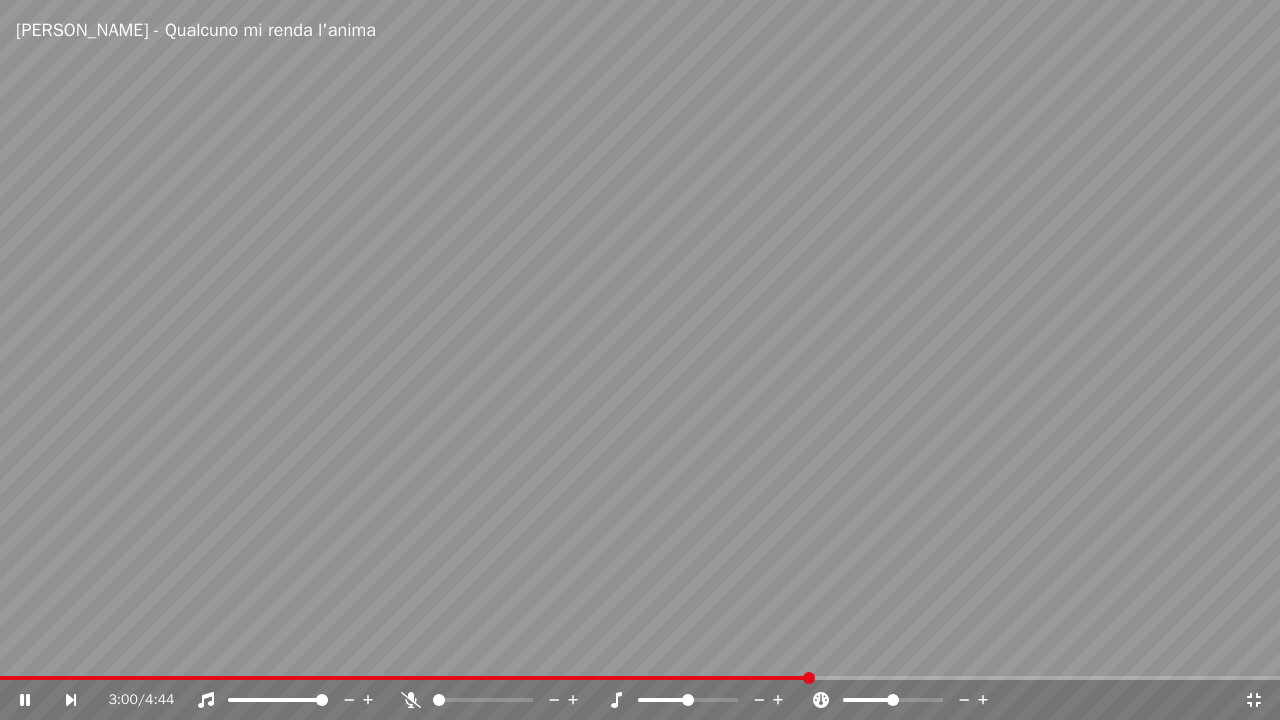 click 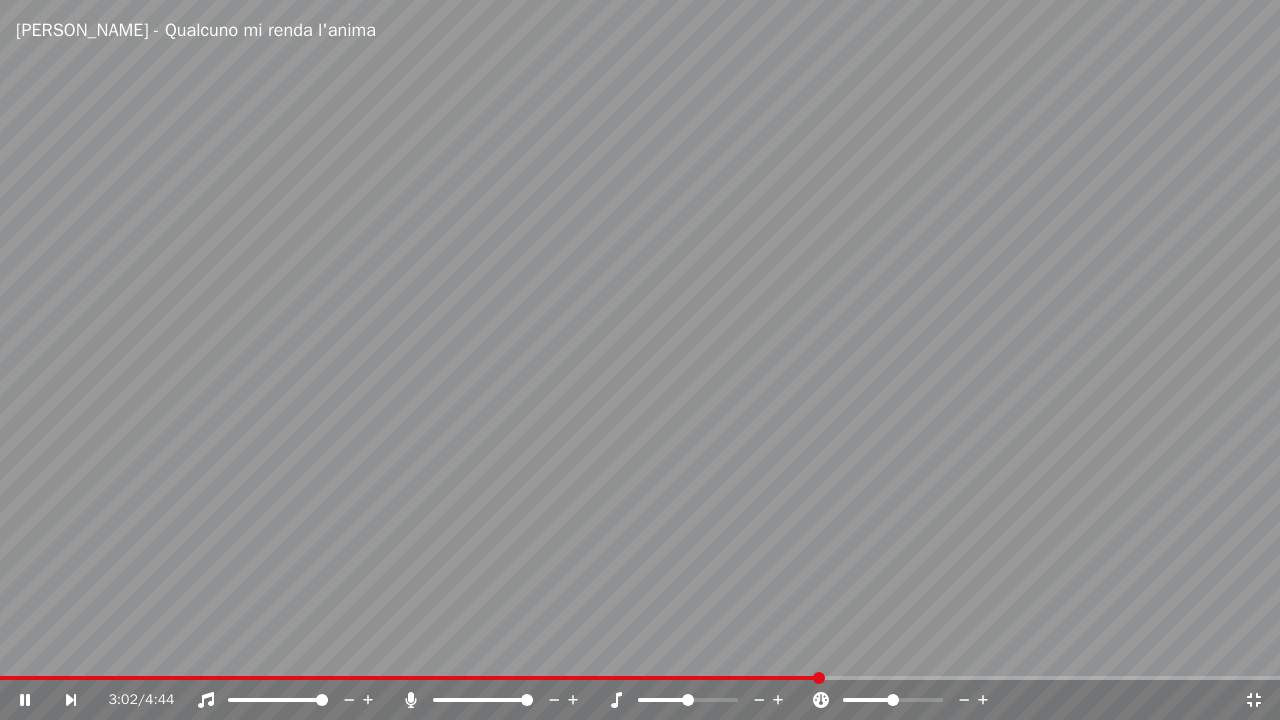 click 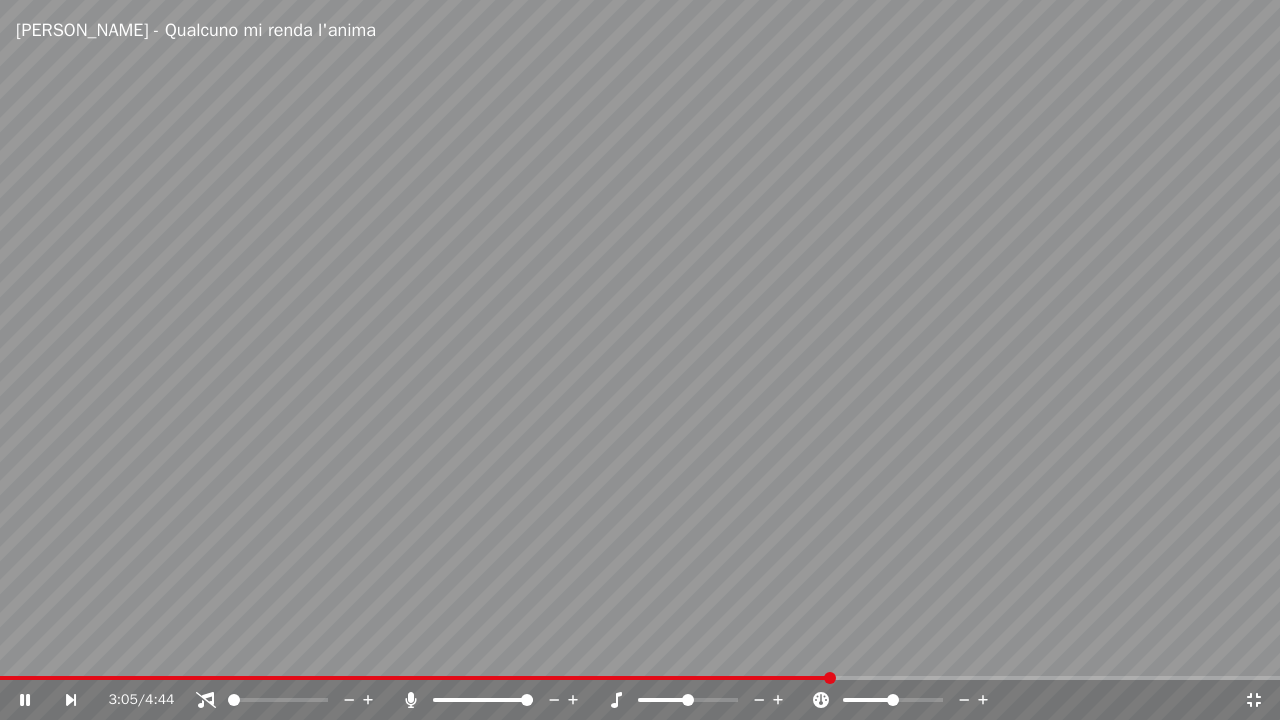 click at bounding box center [640, 360] 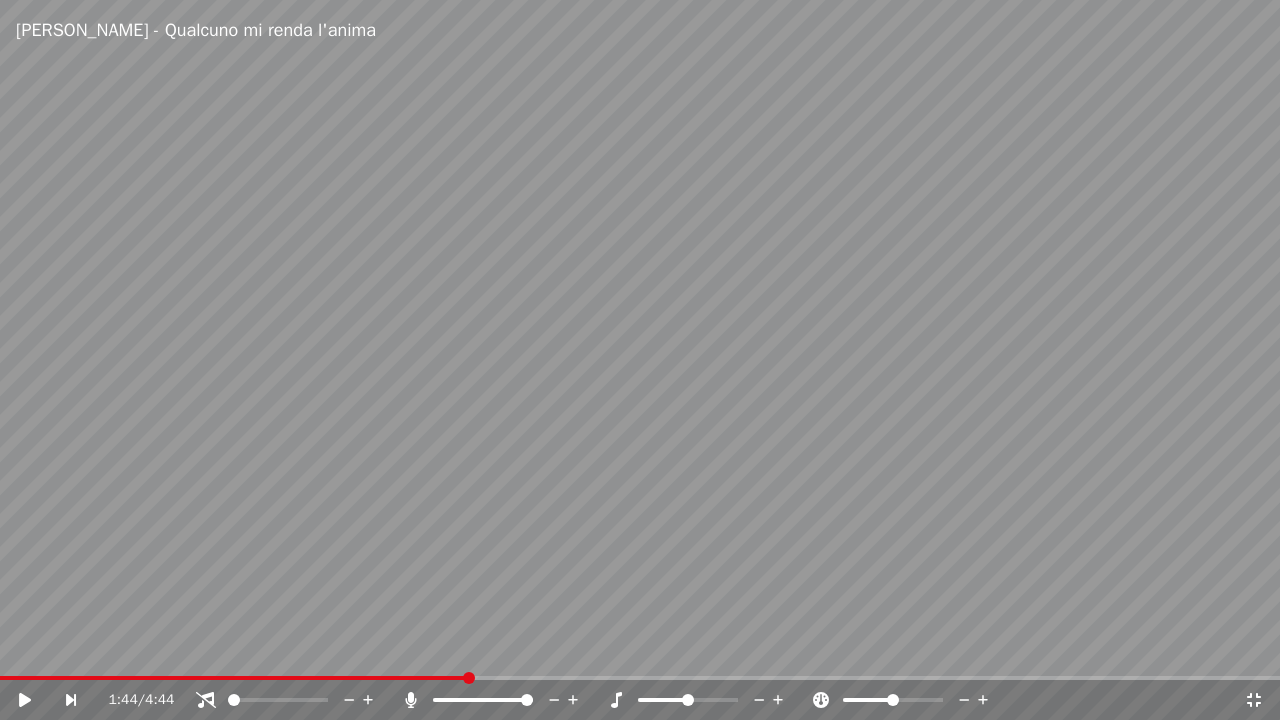 click at bounding box center [233, 678] 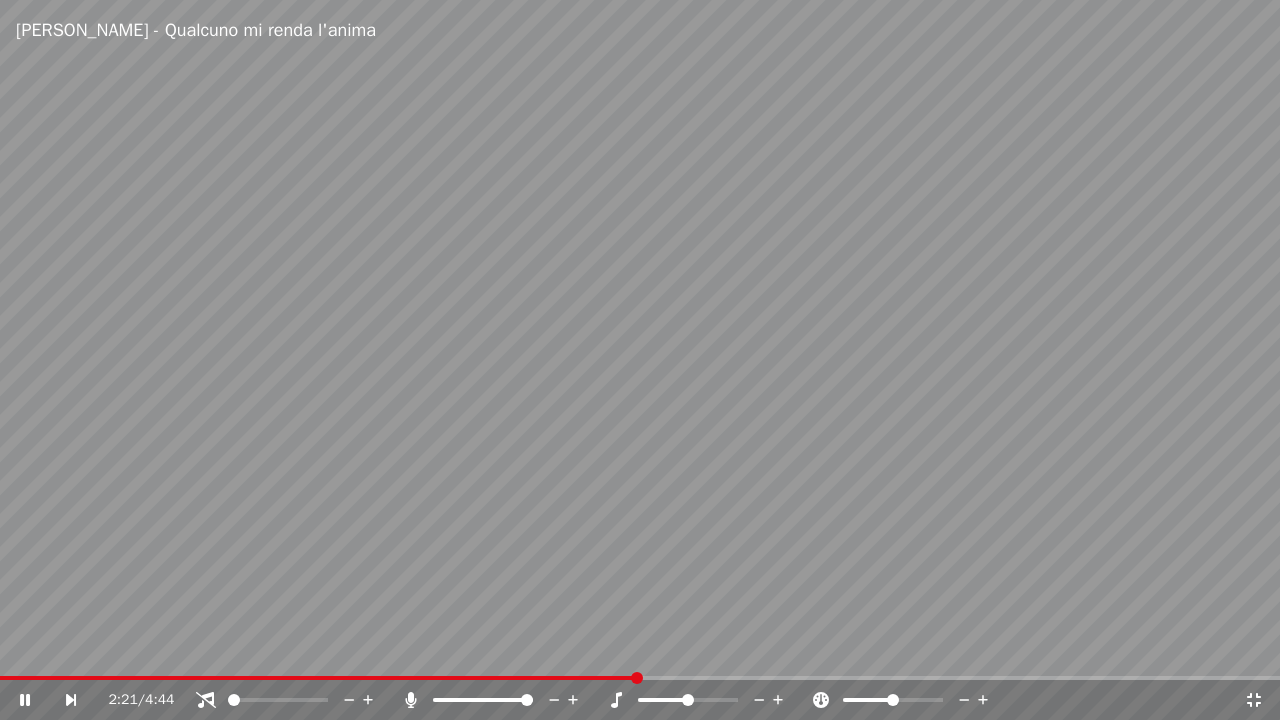 click 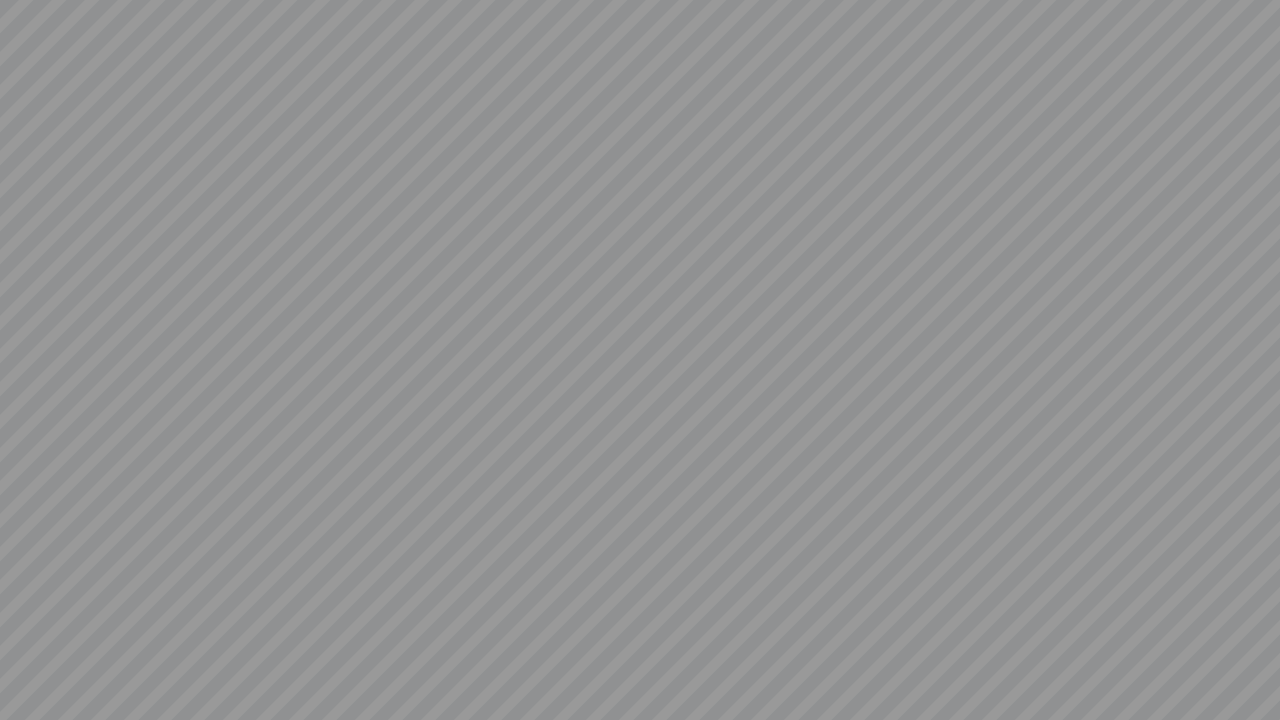 click at bounding box center (640, 360) 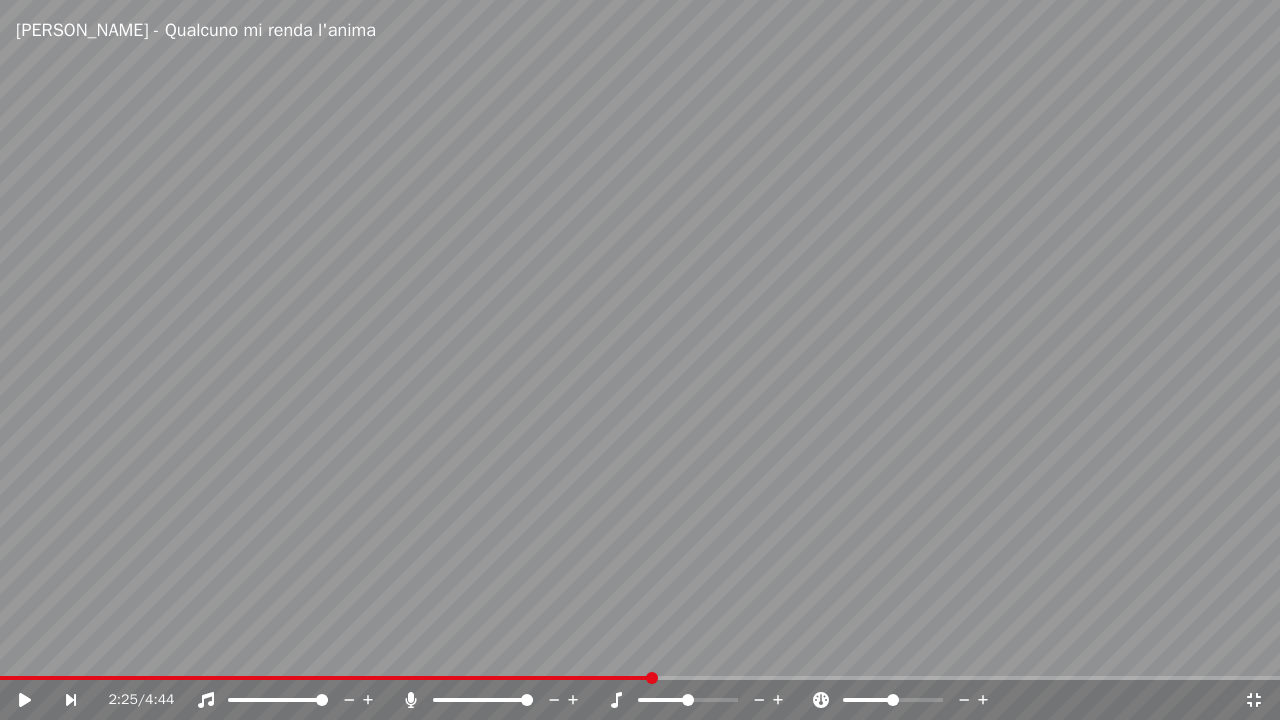 click 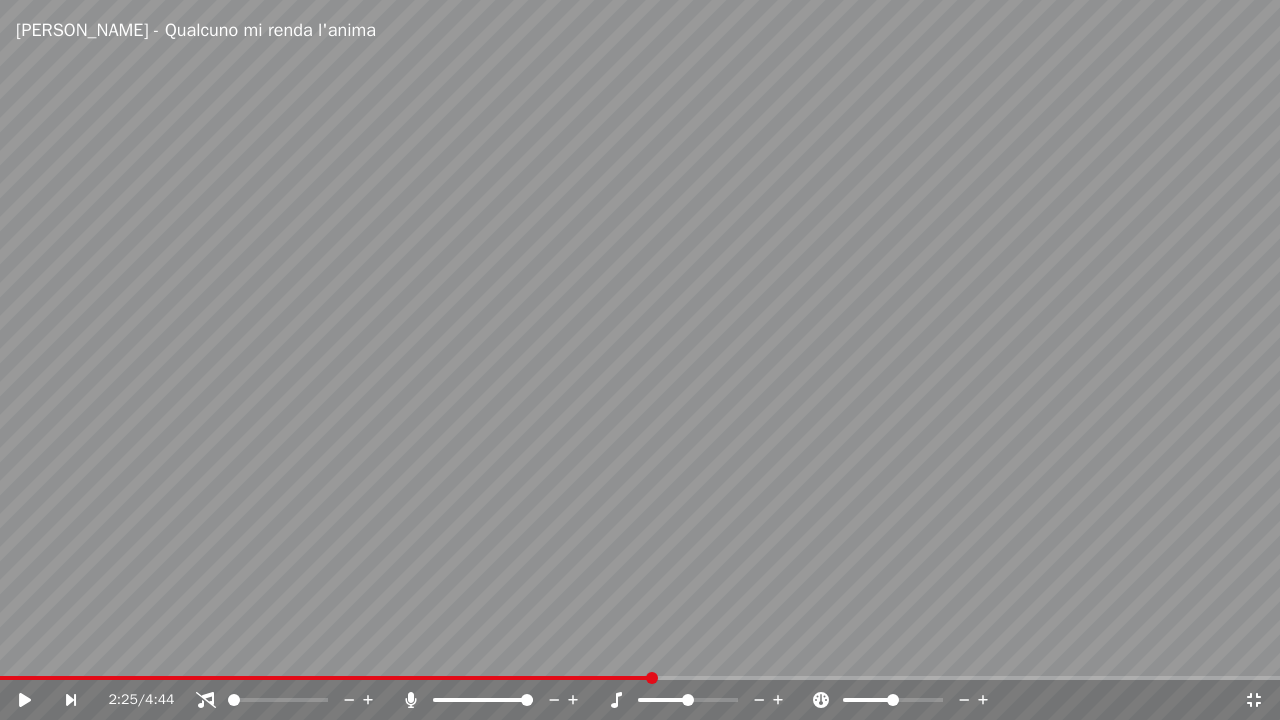 click at bounding box center (640, 360) 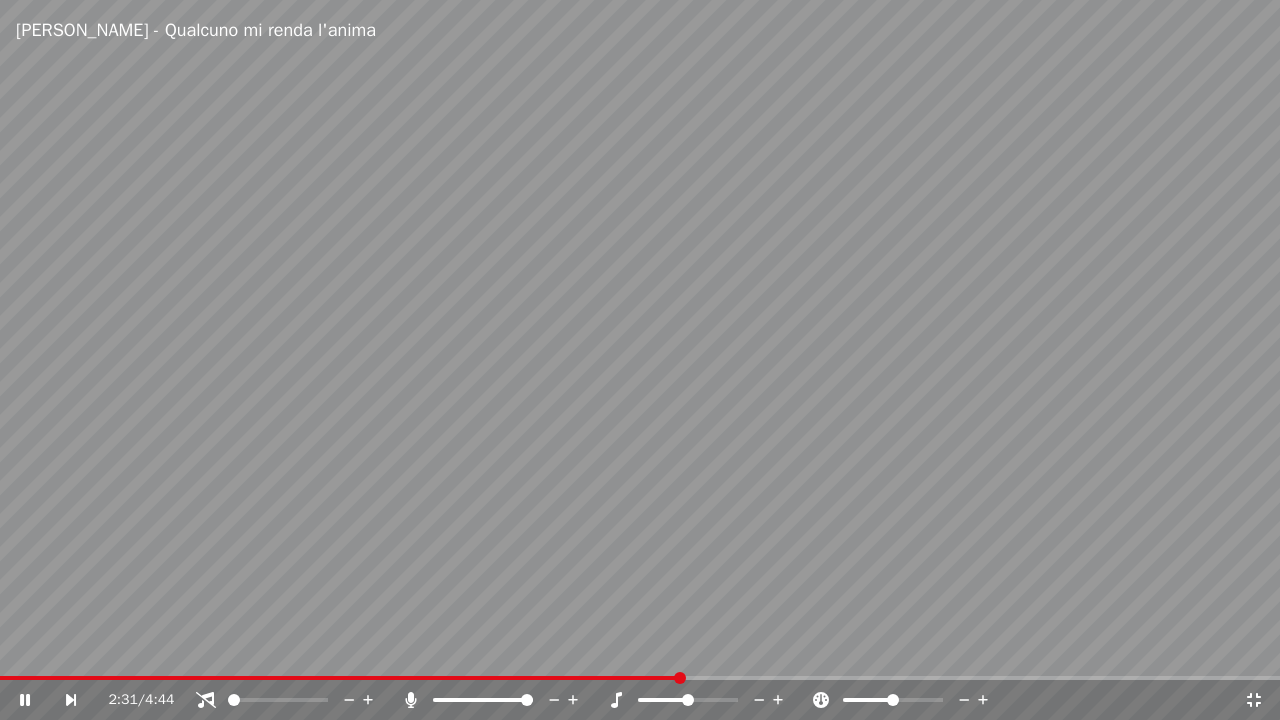 click 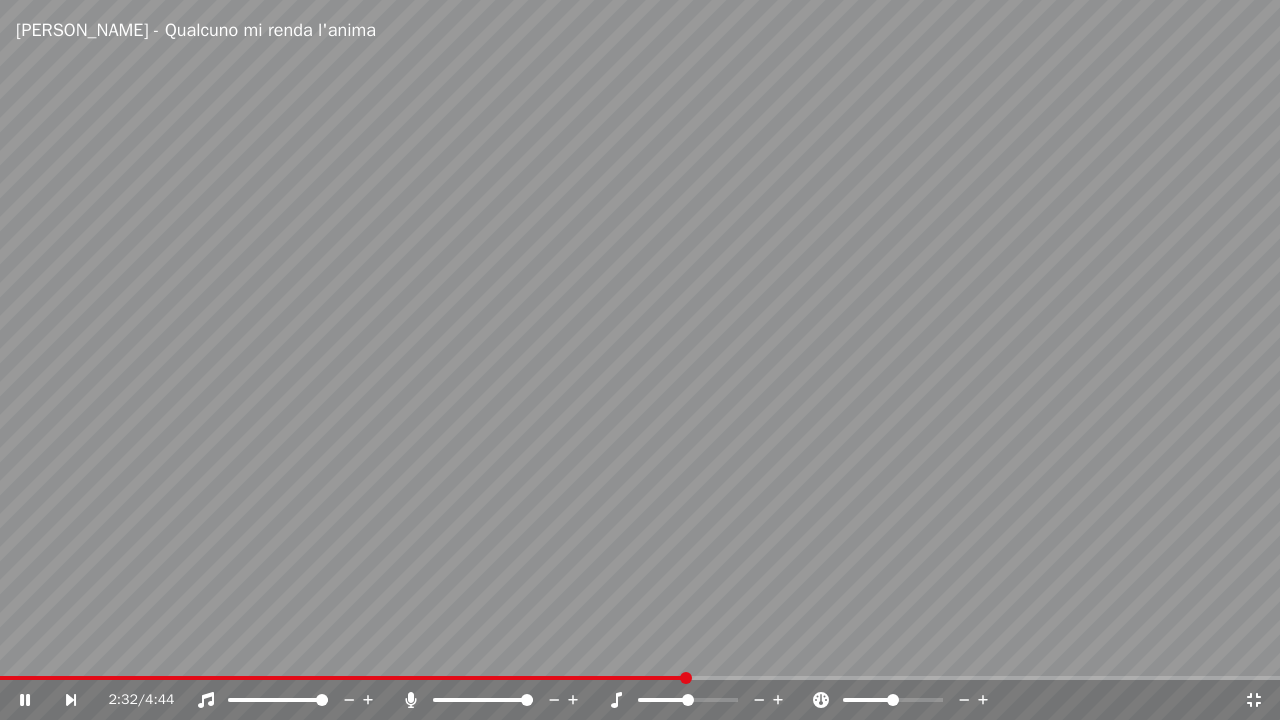 click 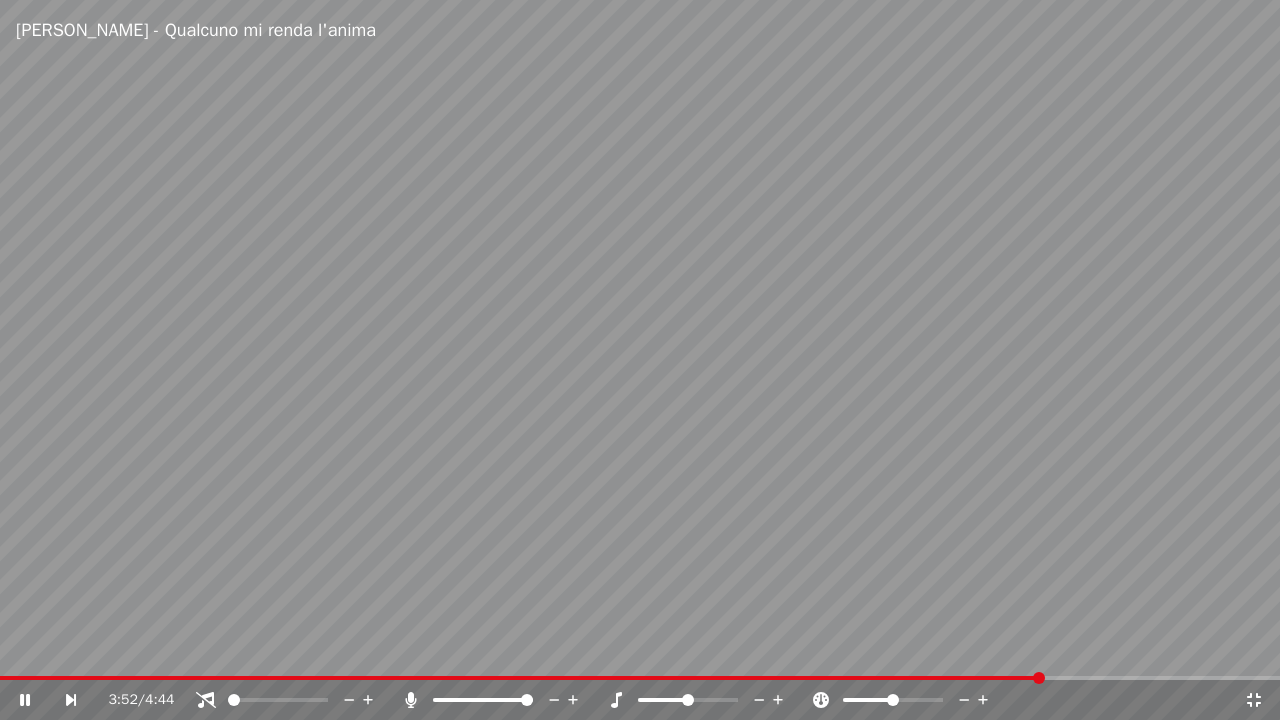 click at bounding box center [640, 360] 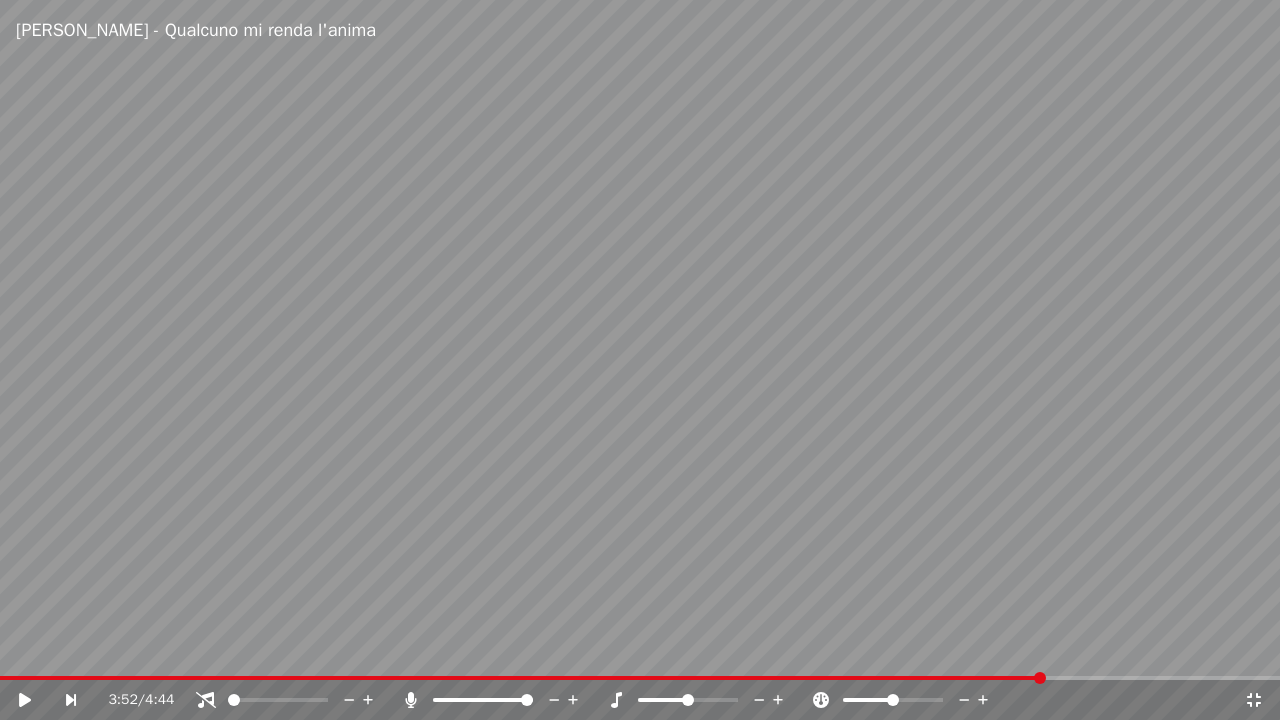 click at bounding box center [521, 678] 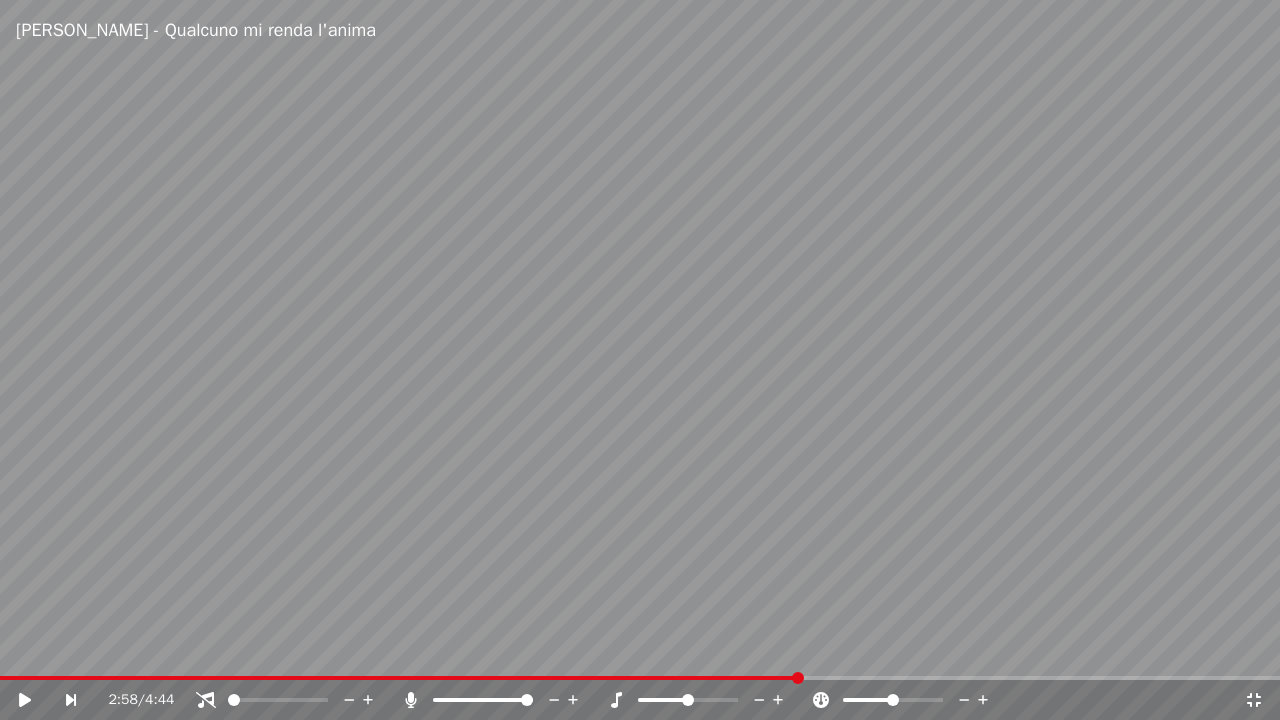 click at bounding box center [798, 678] 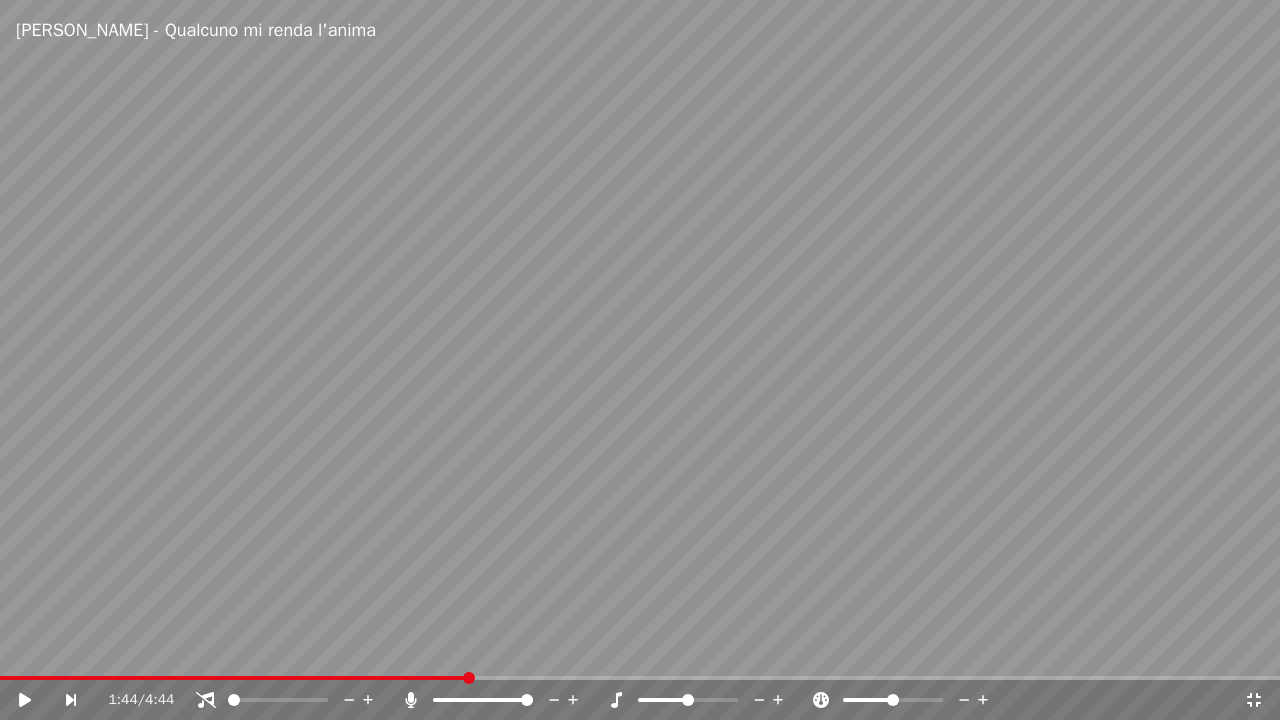 click at bounding box center (233, 678) 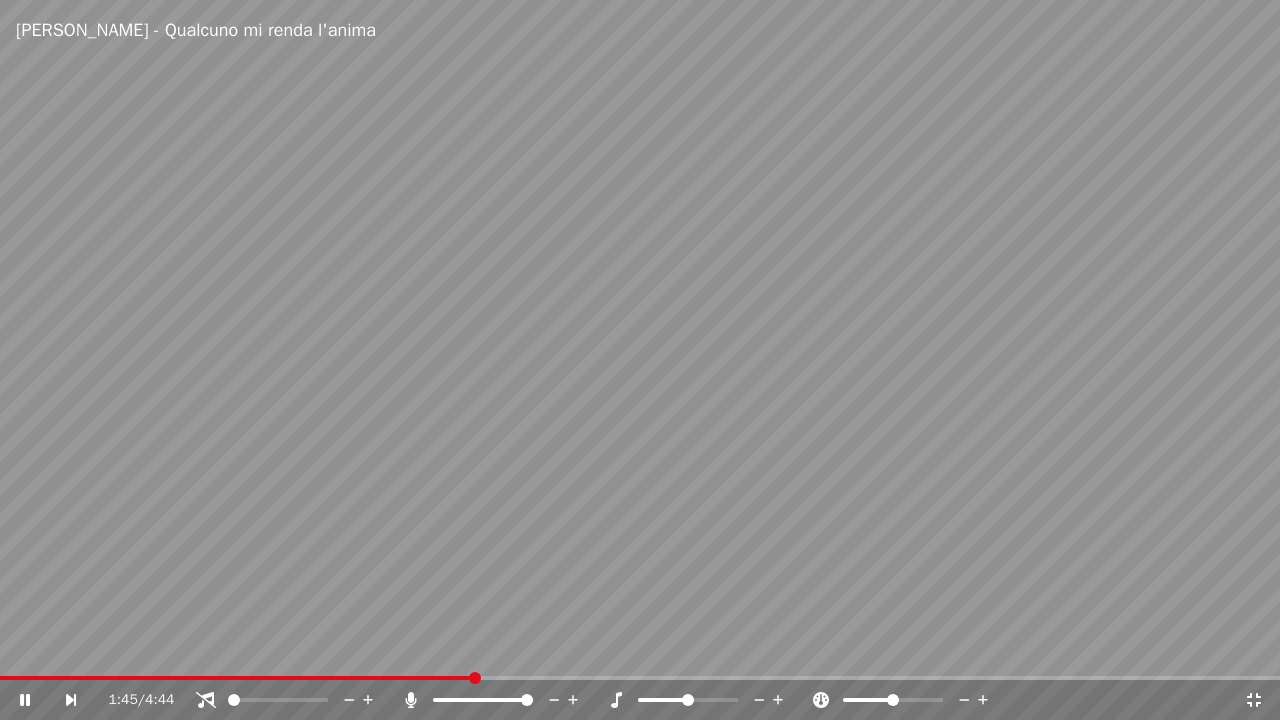 click at bounding box center (236, 678) 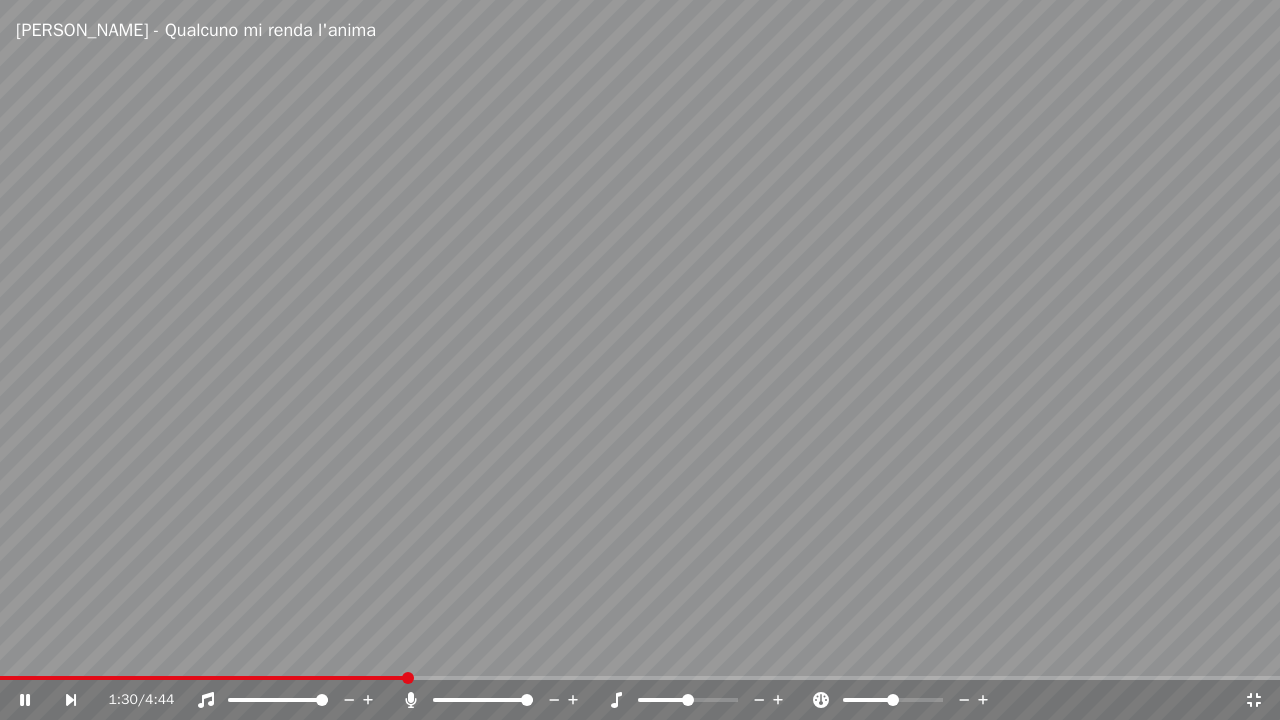 click on "[PERSON_NAME] - Qualcuno mi renda l'anima 1:30  /  4:44" at bounding box center (640, 360) 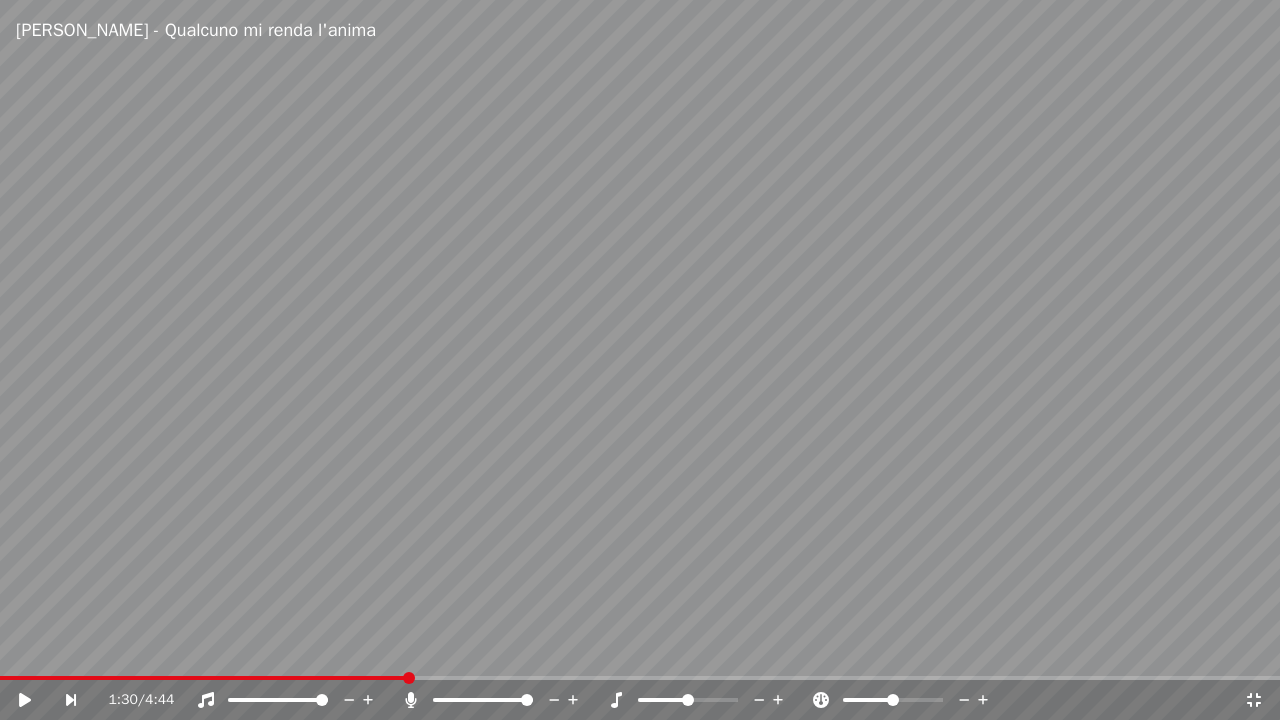 click at bounding box center (640, 678) 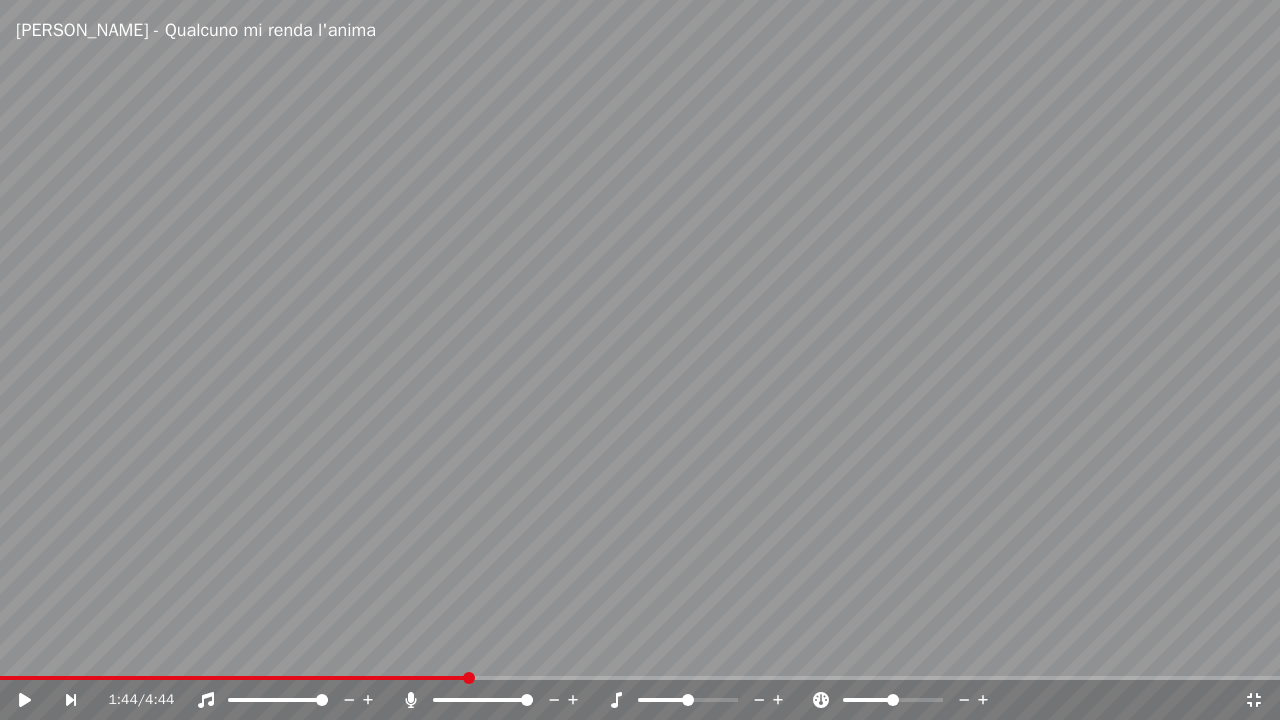 click at bounding box center [640, 360] 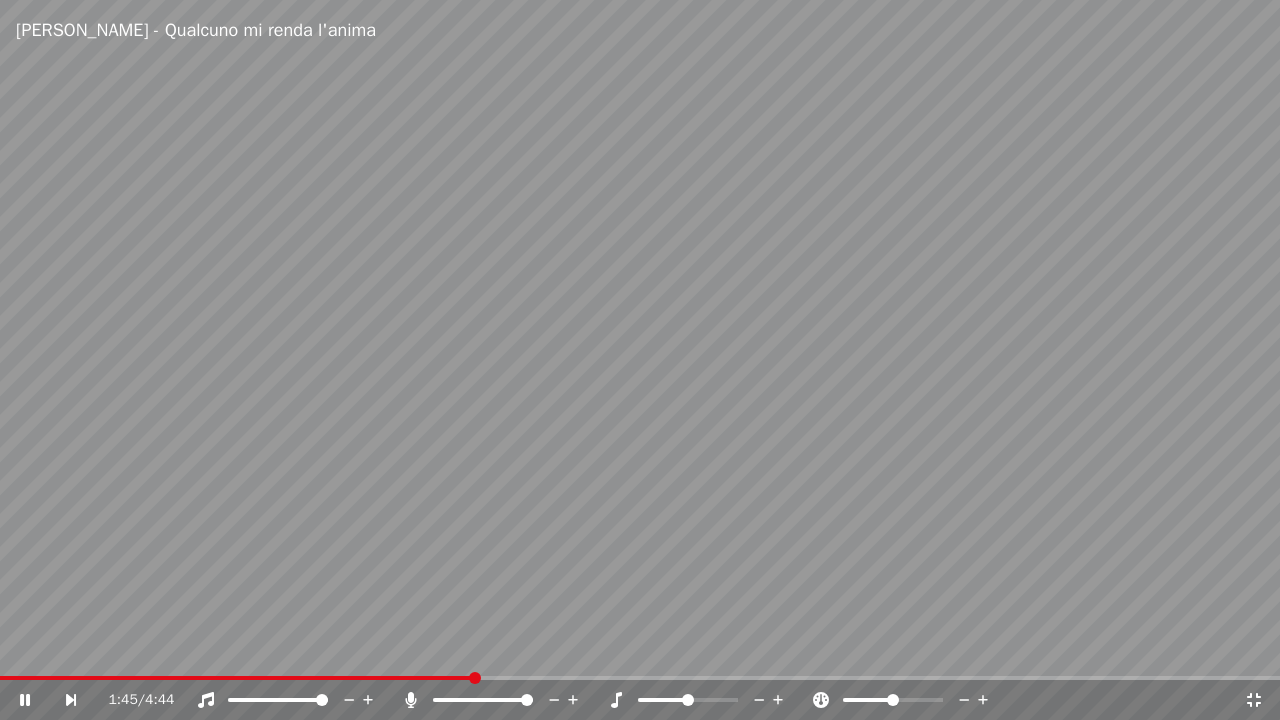 click at bounding box center (640, 360) 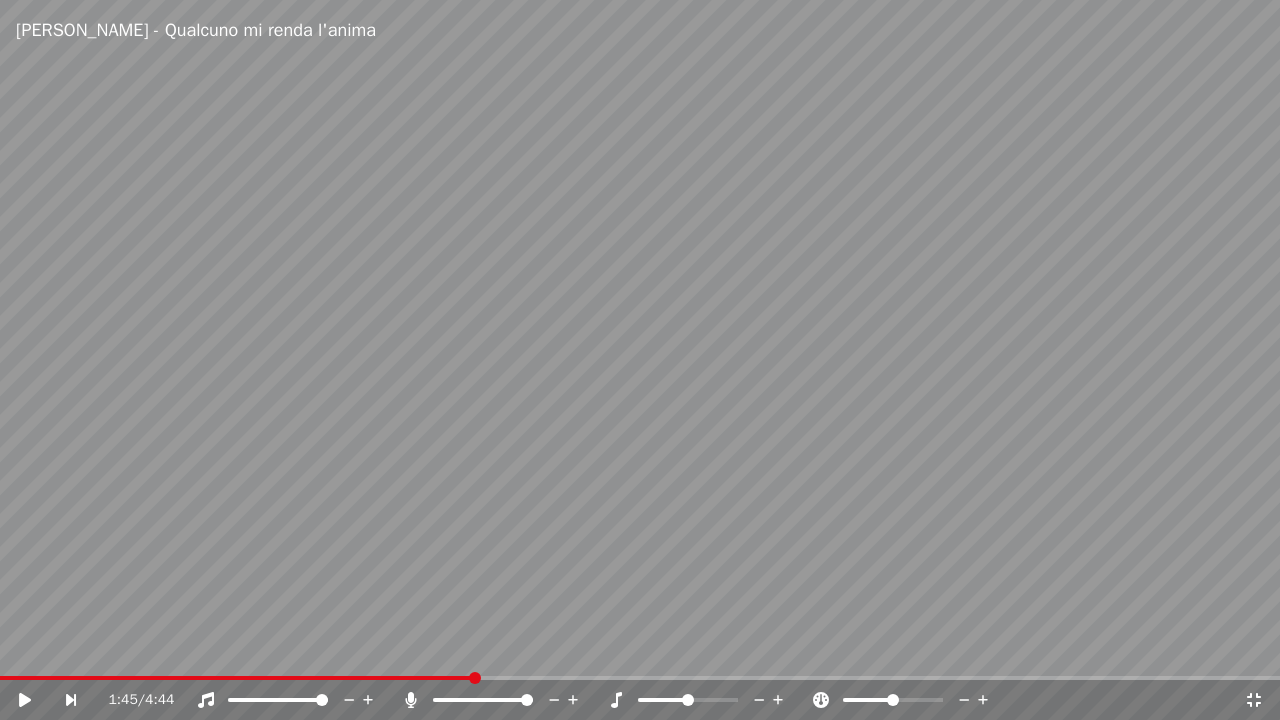 click on "1:45  /  4:44" at bounding box center (640, 700) 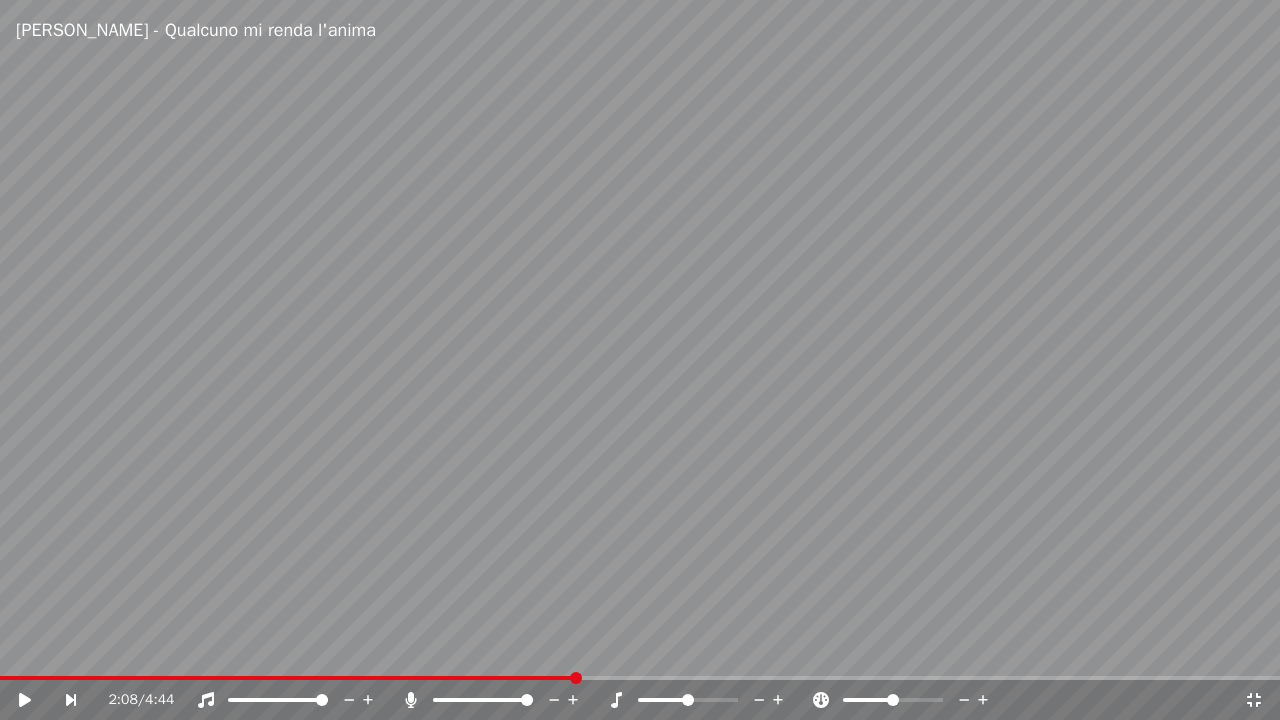 click at bounding box center [640, 678] 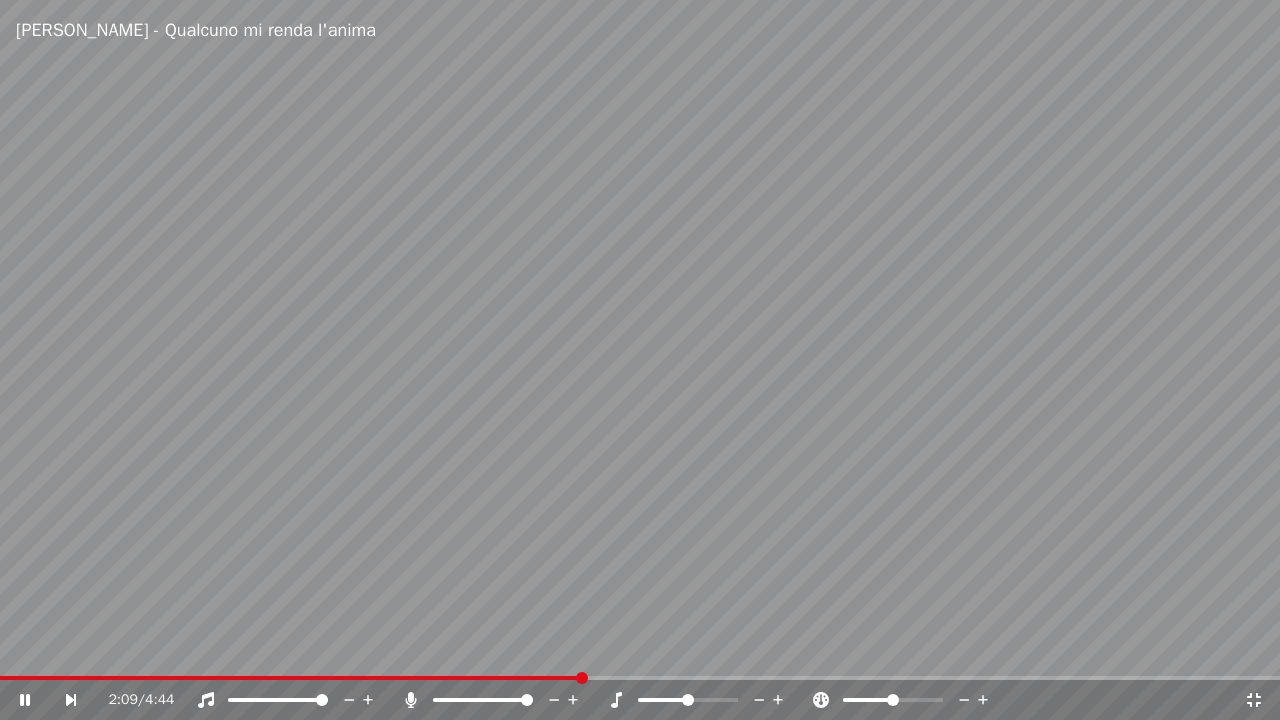 click at bounding box center (640, 678) 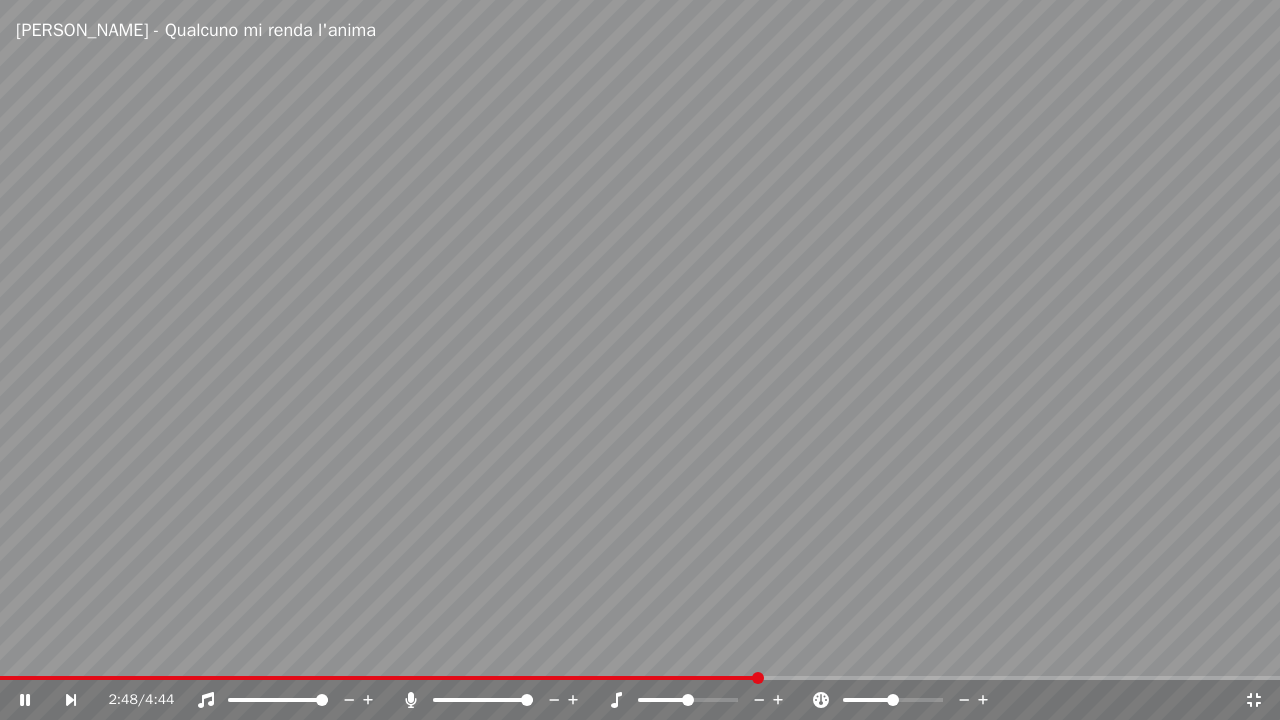 click at bounding box center [640, 360] 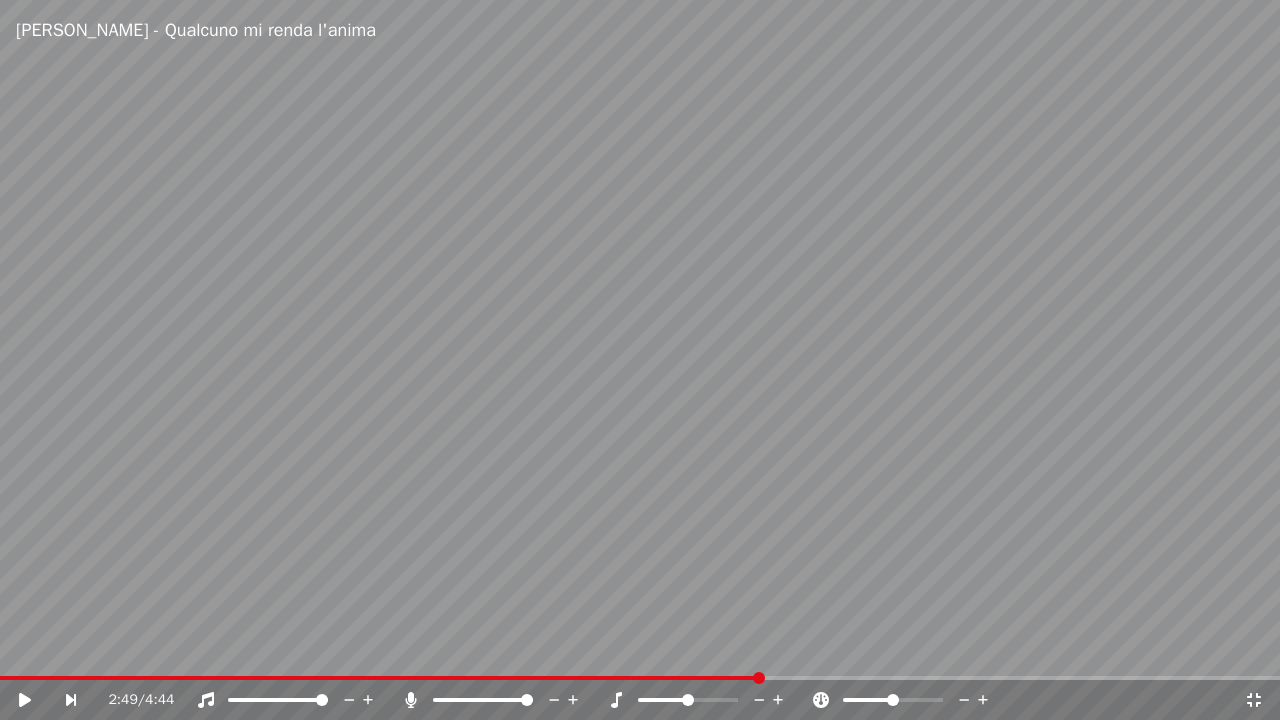 click 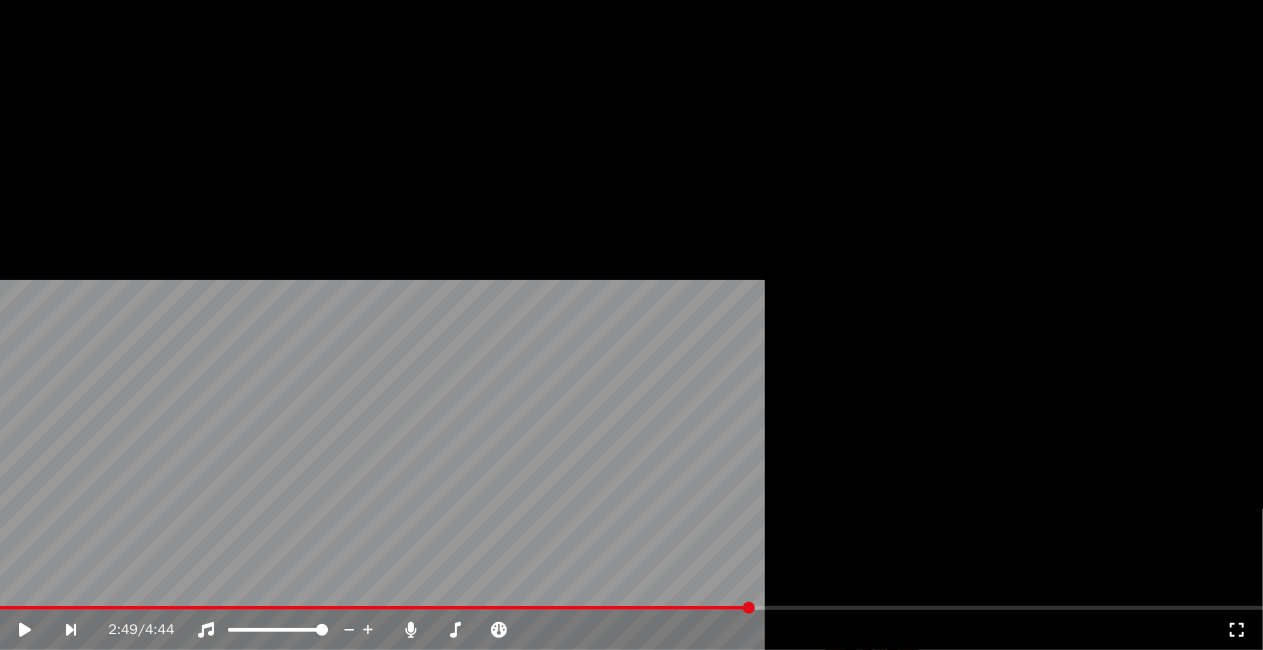 scroll, scrollTop: 0, scrollLeft: 0, axis: both 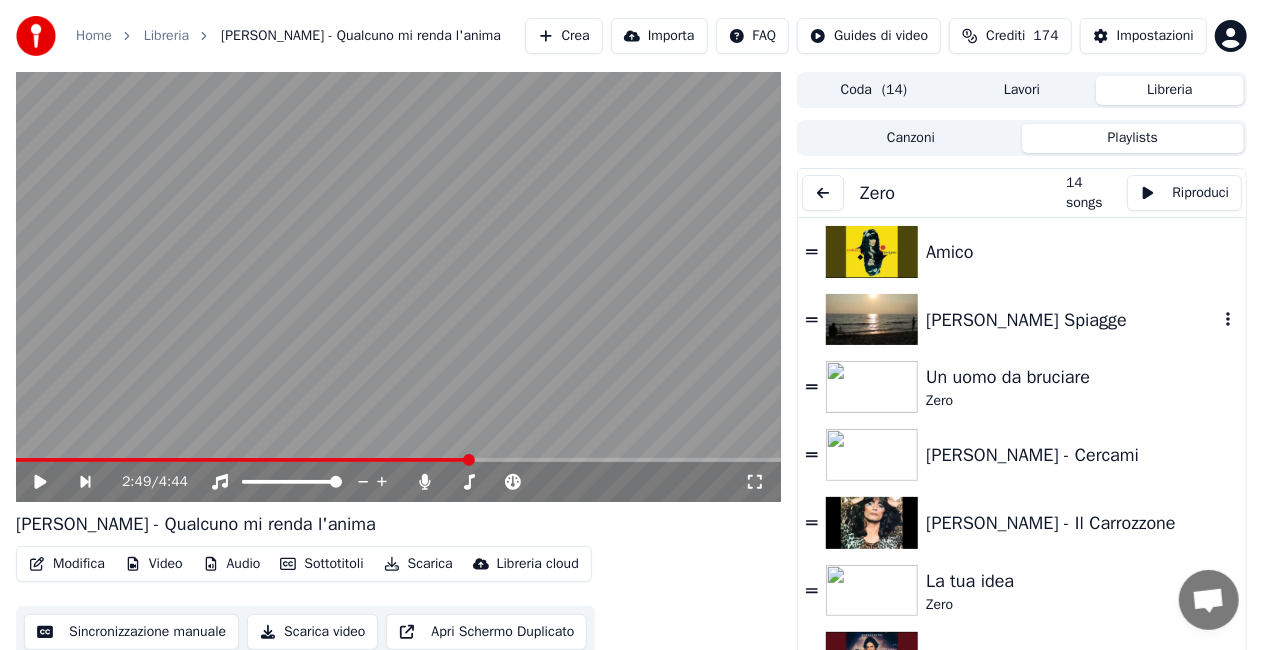 click at bounding box center [872, 320] 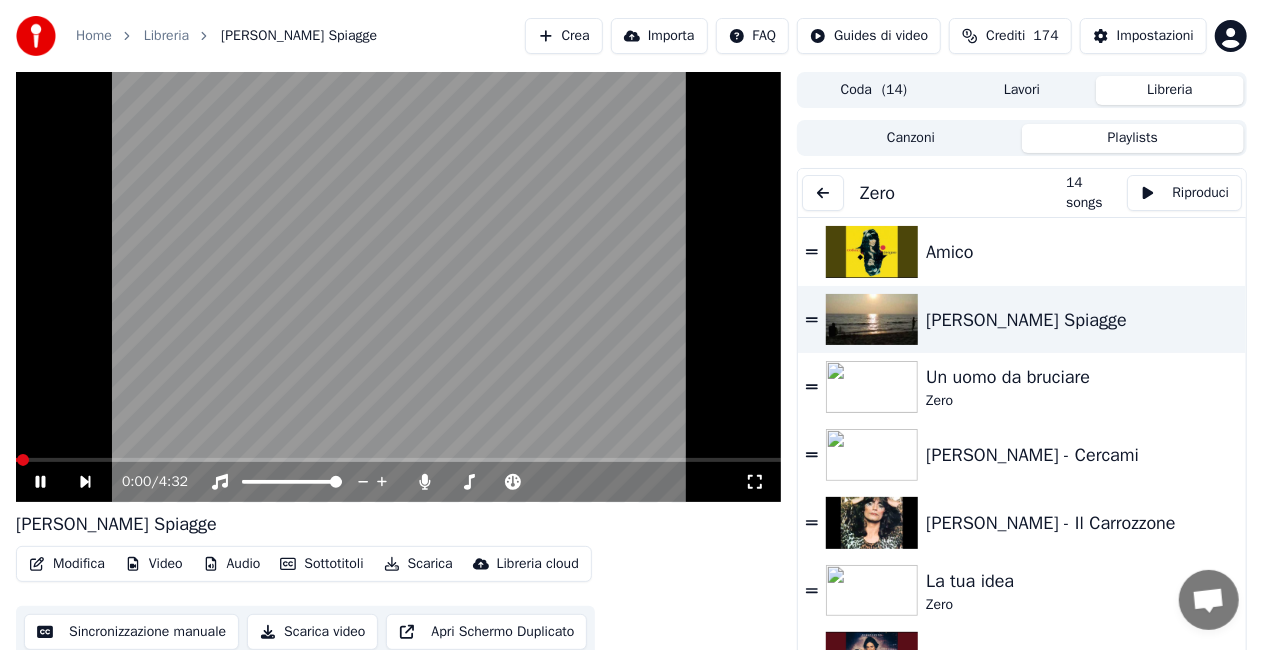 click on "0:00  /  4:32" at bounding box center (398, 482) 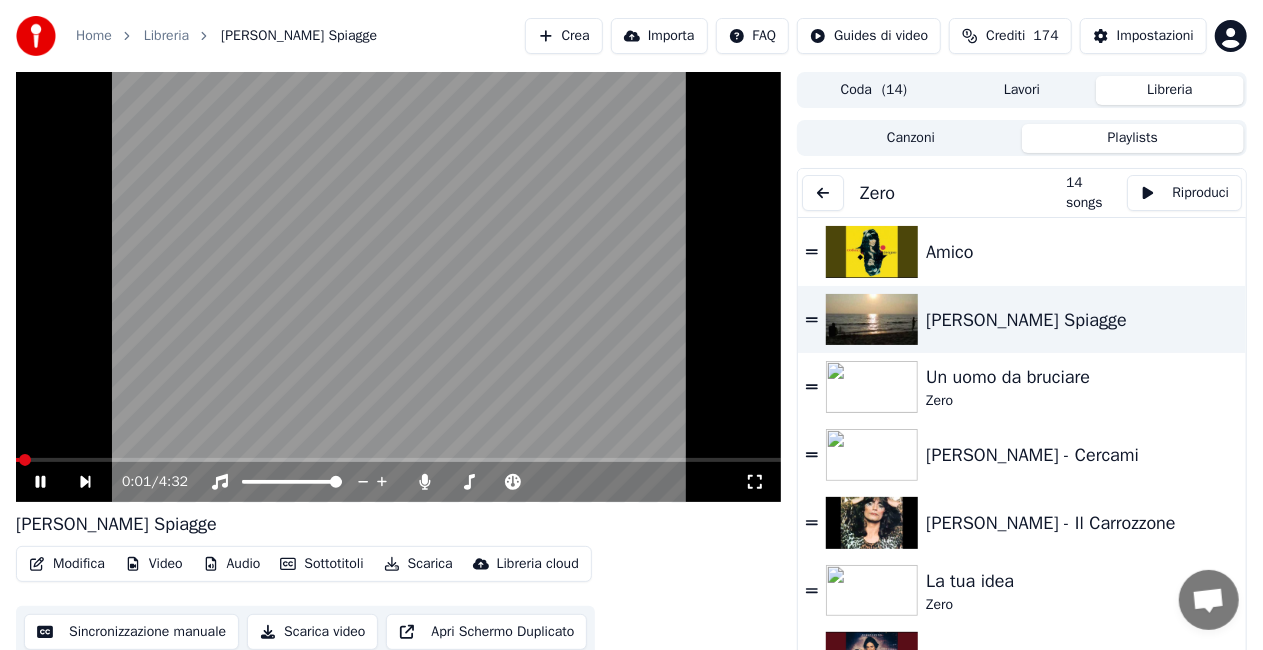 click 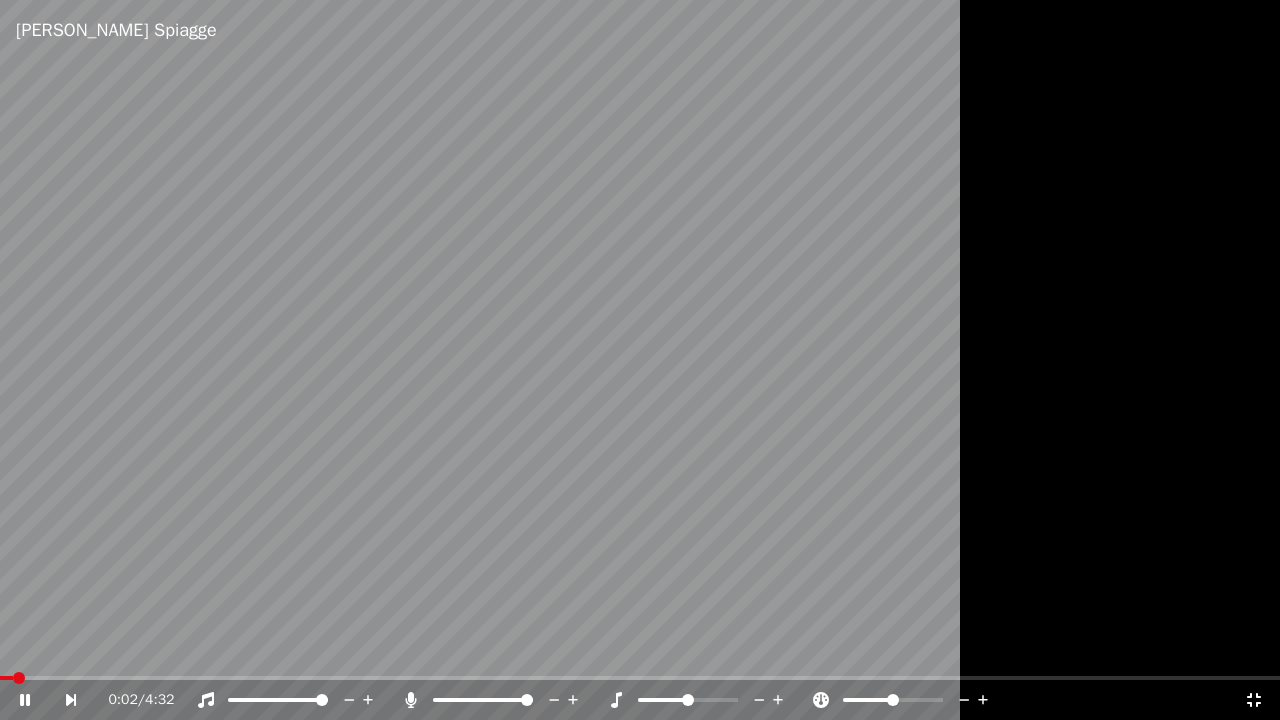click 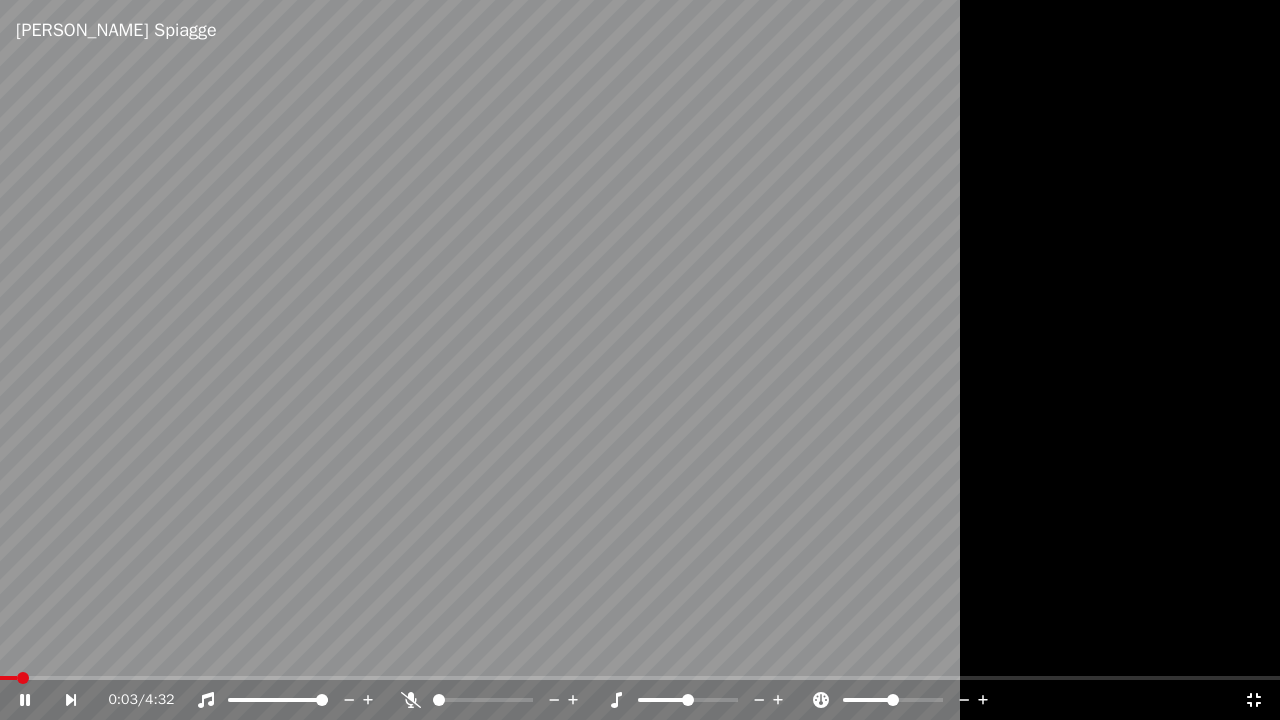 click at bounding box center [640, 360] 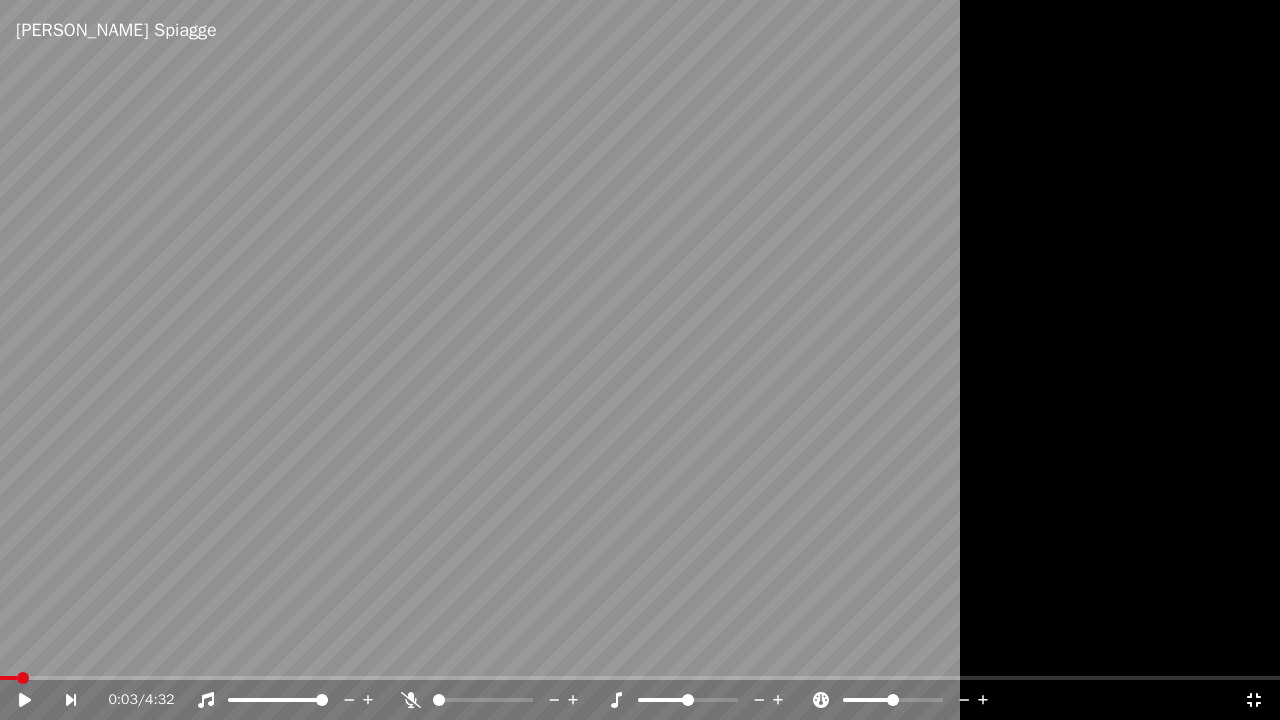 drag, startPoint x: 252, startPoint y: 457, endPoint x: 583, endPoint y: 350, distance: 347.86493 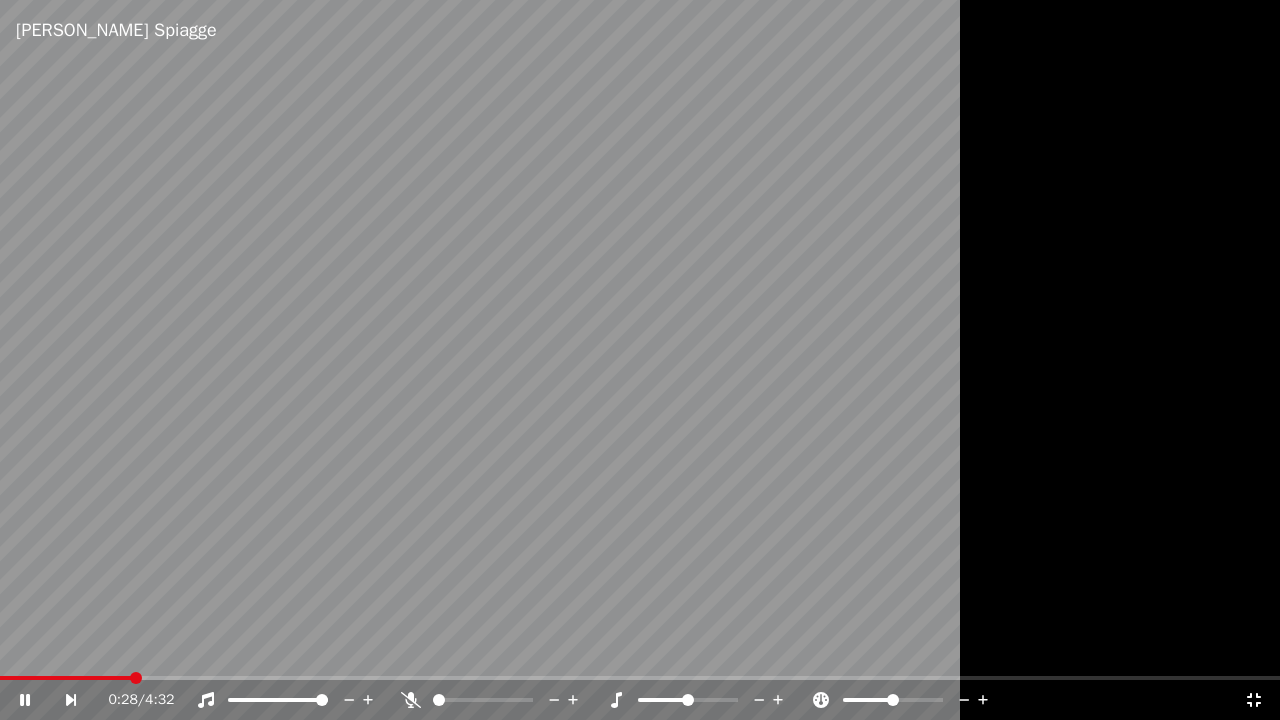 click at bounding box center (66, 678) 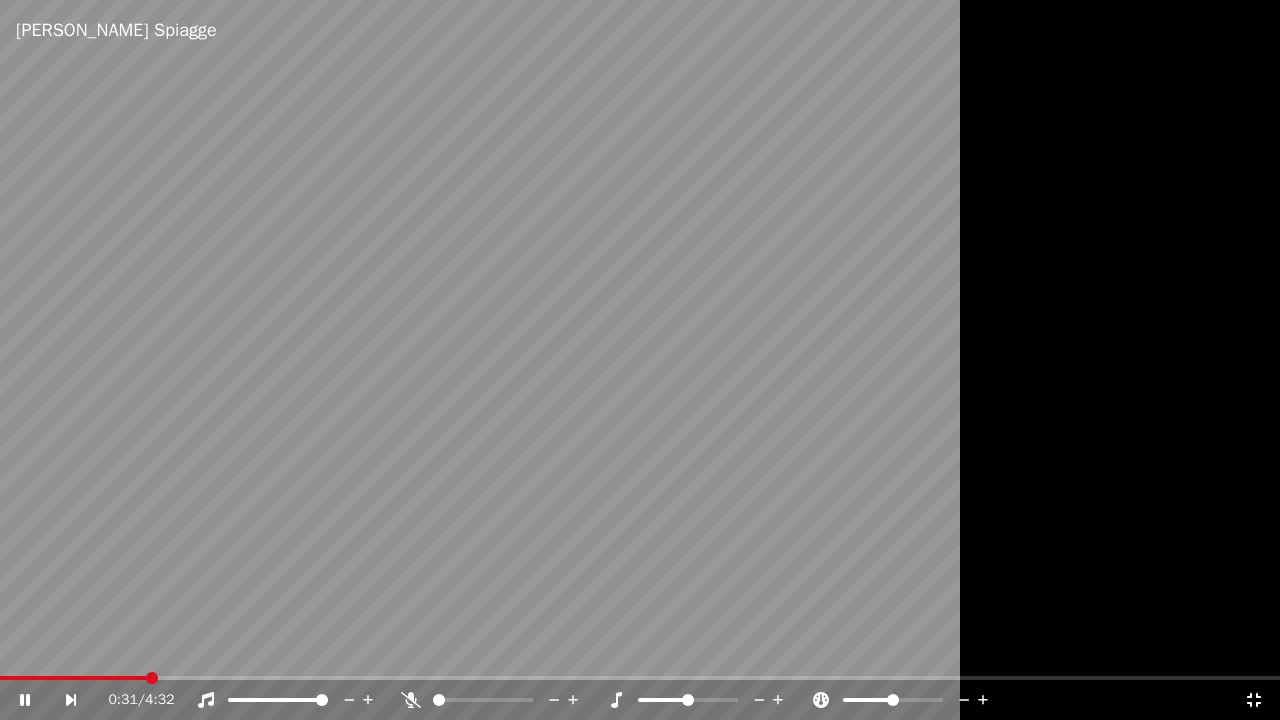 click 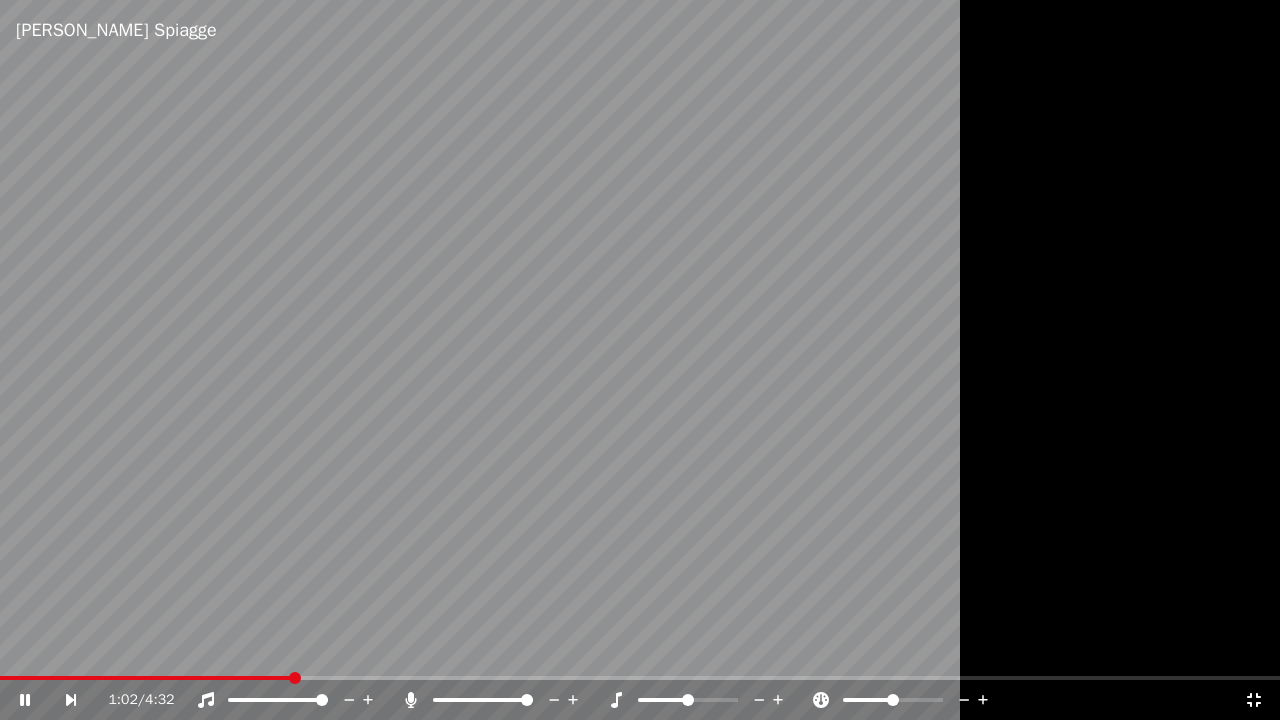 click 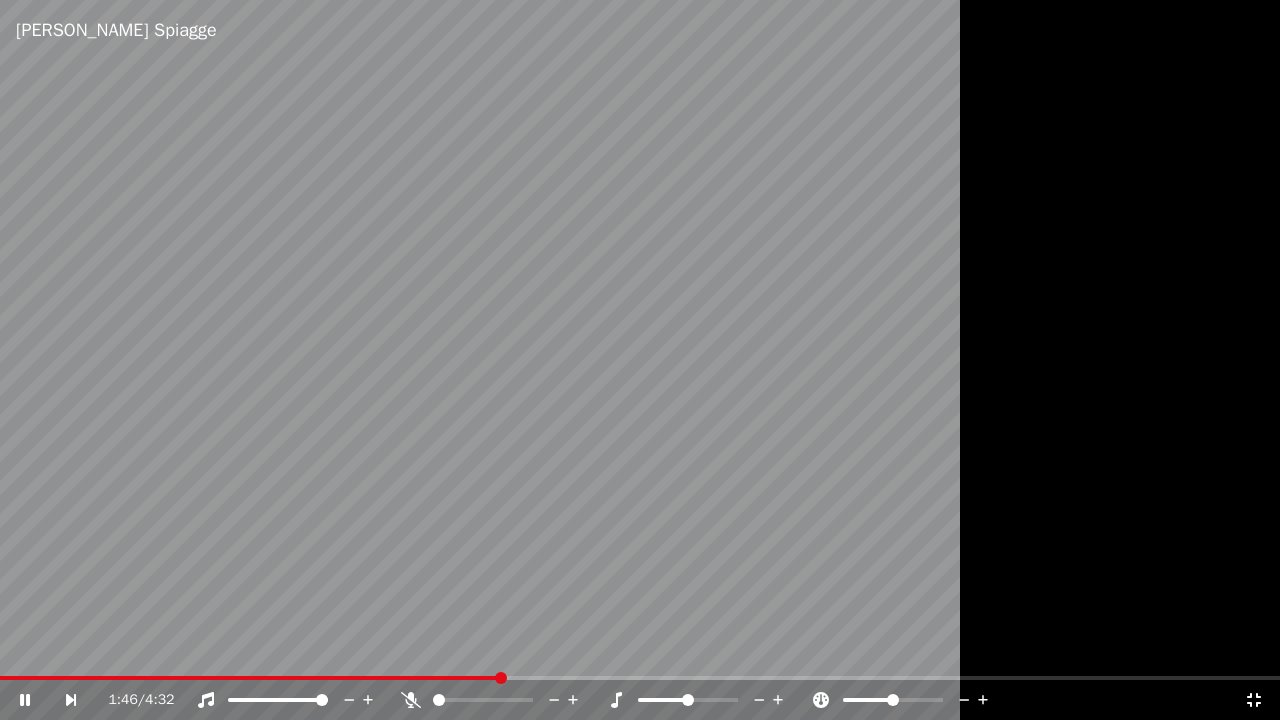 click on "1:46  /  4:32" at bounding box center (640, 700) 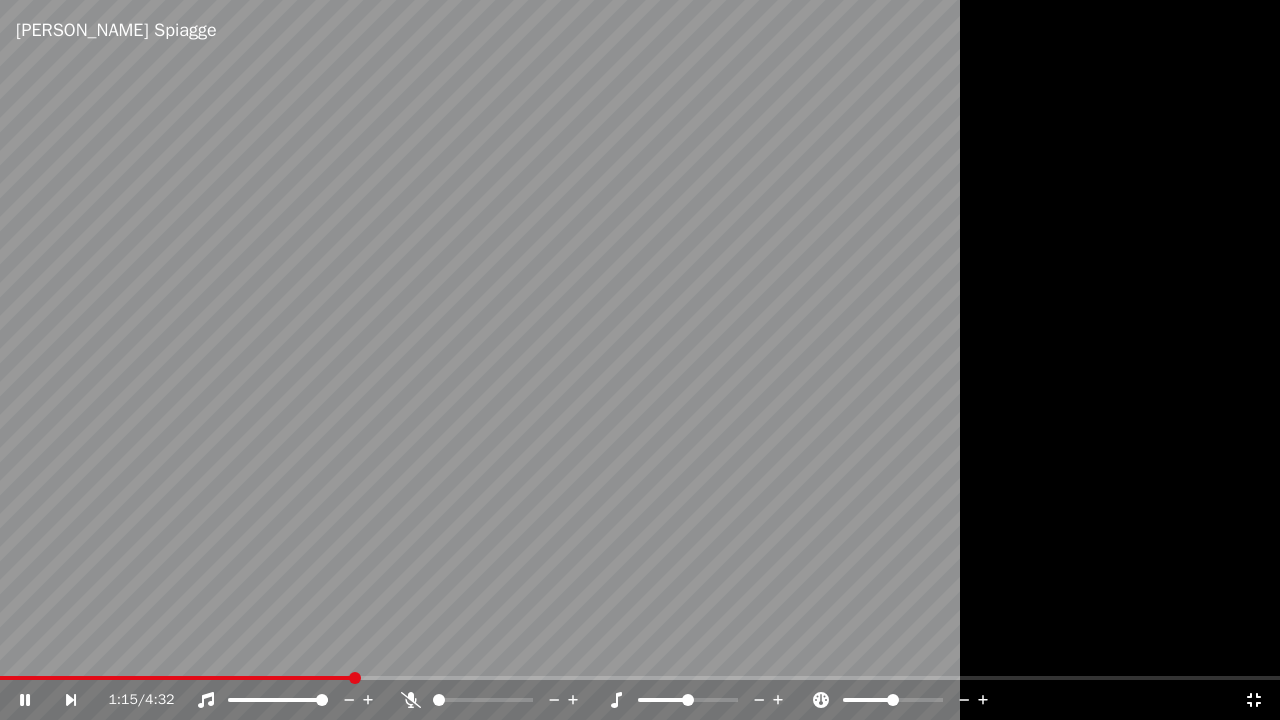 click at bounding box center [176, 678] 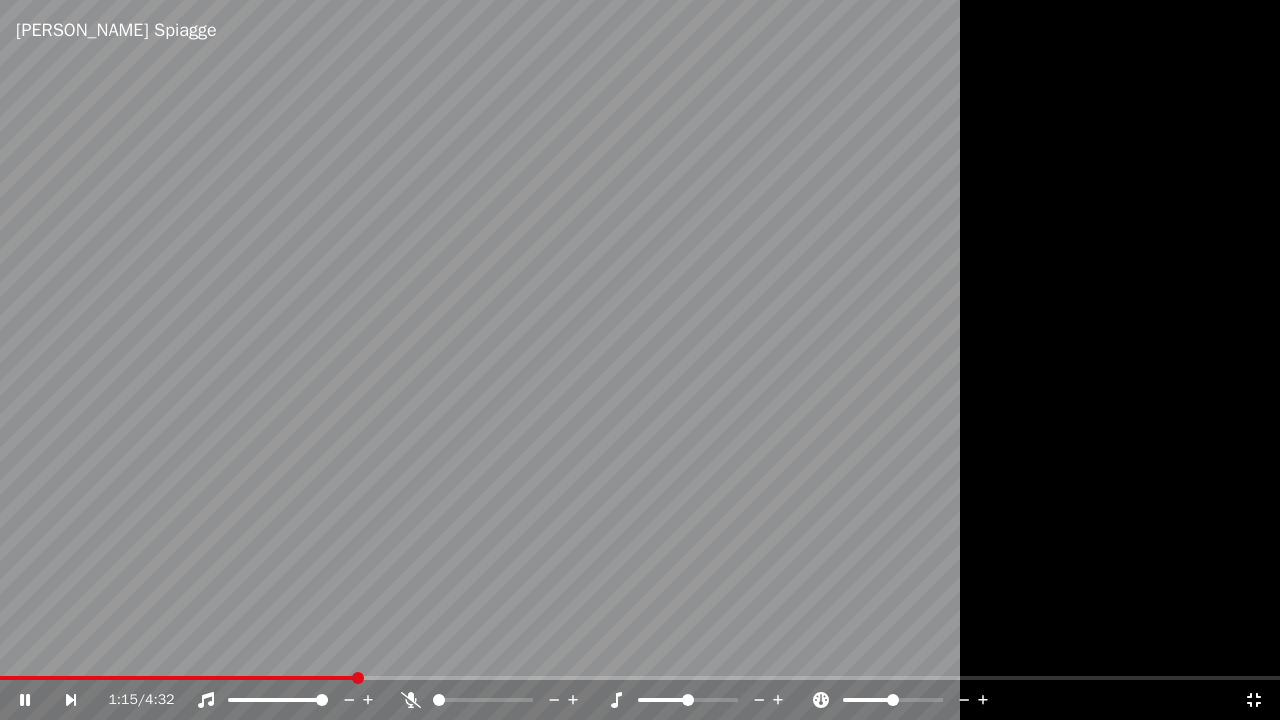 click on "1:15  /  4:32" at bounding box center (676, 700) 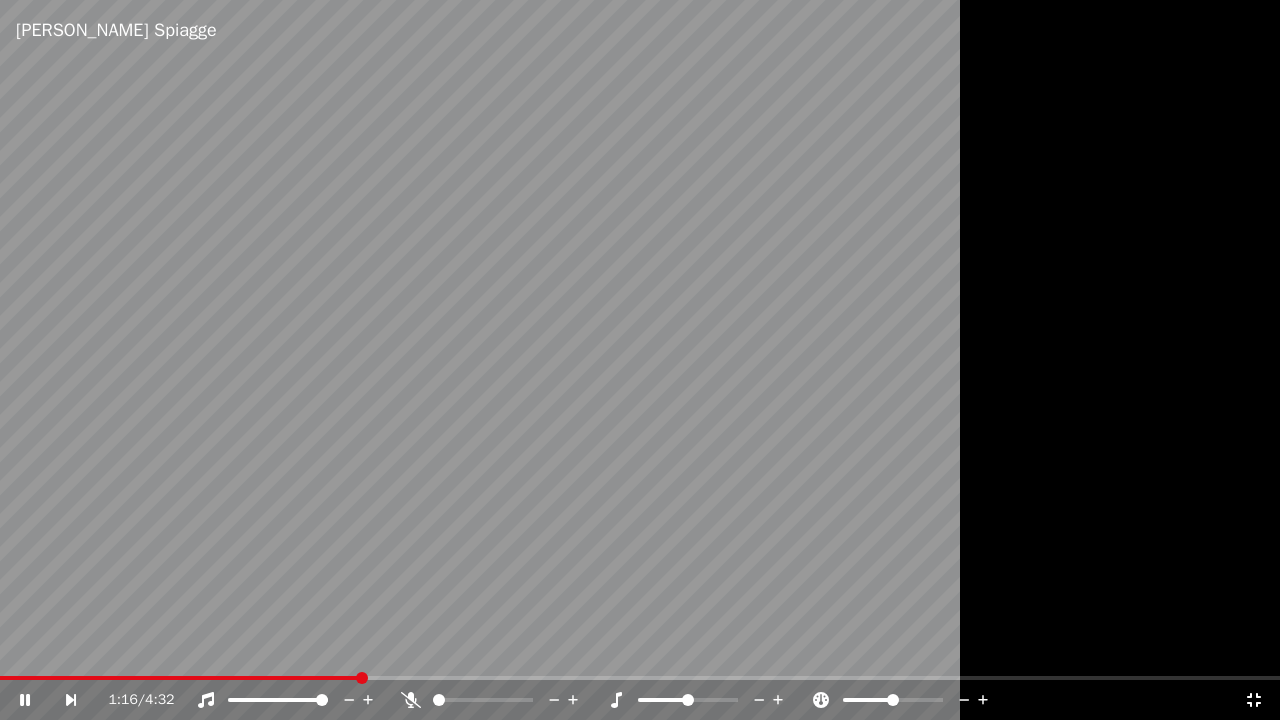 click 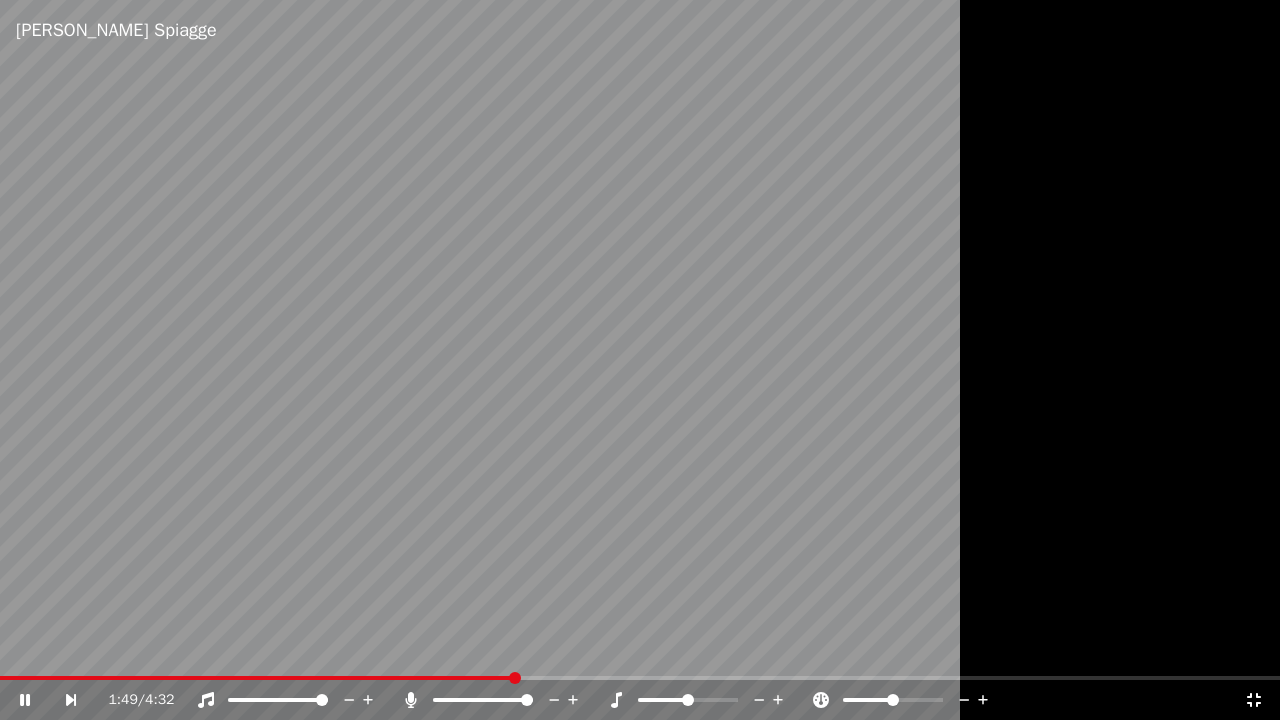 drag, startPoint x: 409, startPoint y: 707, endPoint x: 400, endPoint y: 696, distance: 14.21267 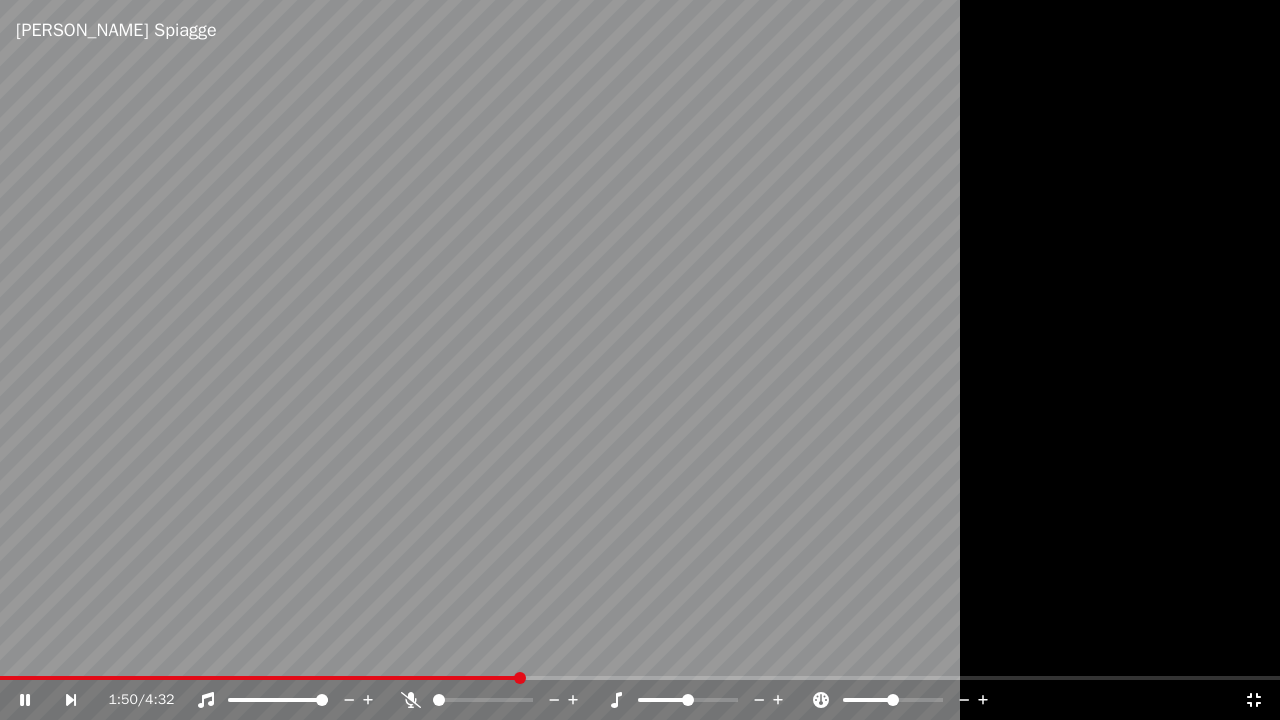 click at bounding box center [640, 360] 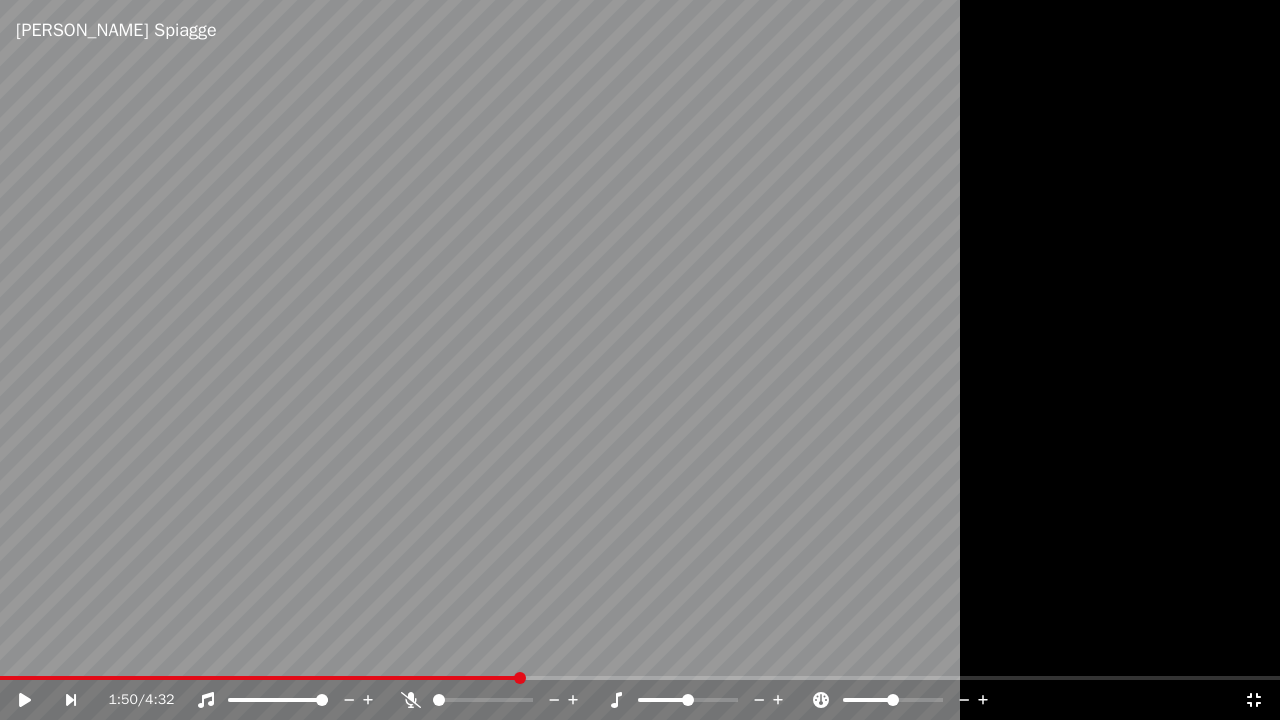 click 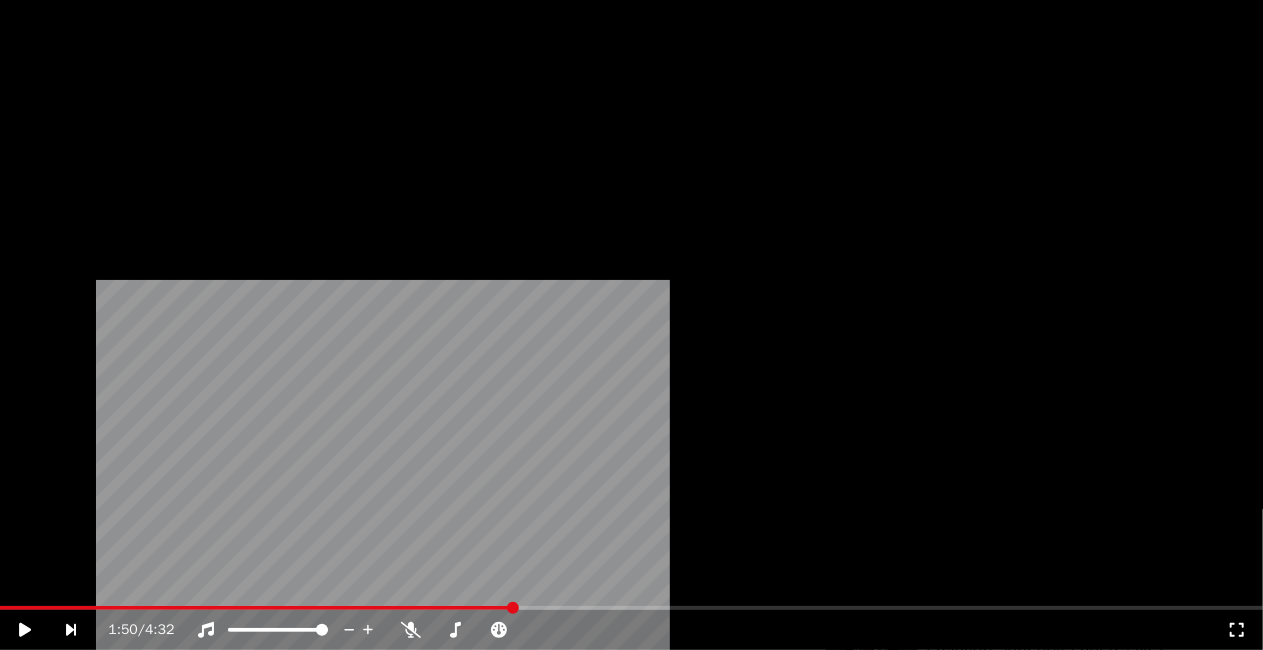 scroll, scrollTop: 400, scrollLeft: 0, axis: vertical 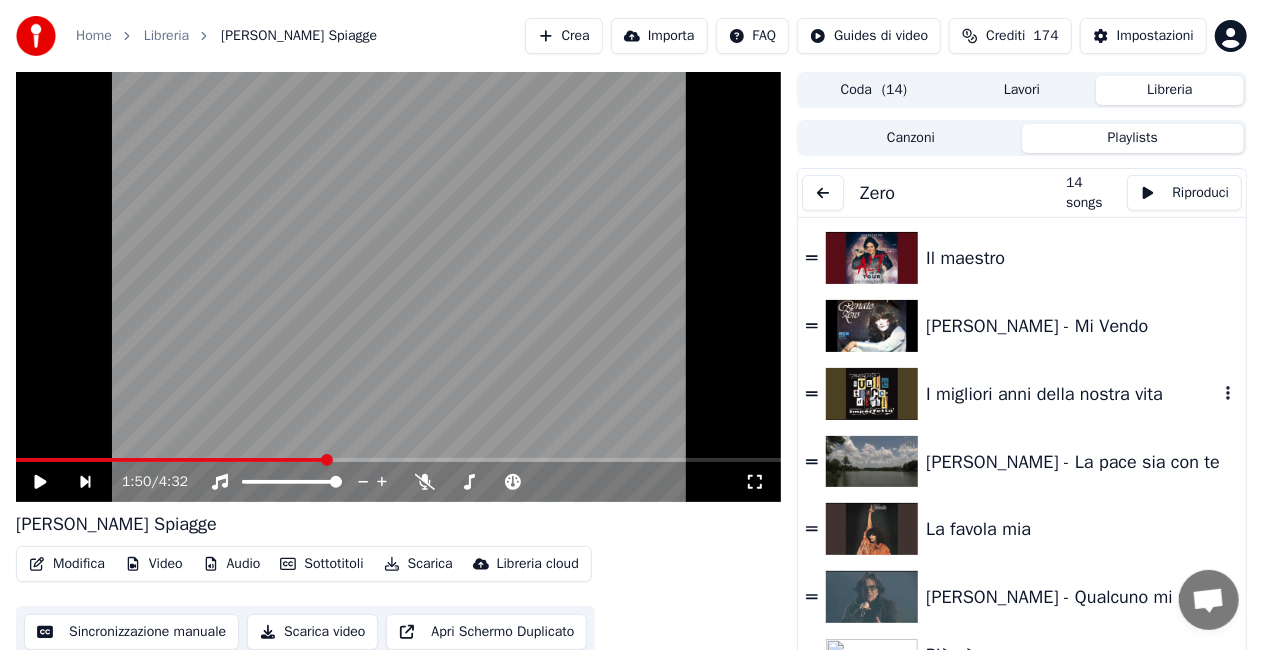 drag, startPoint x: 1029, startPoint y: 392, endPoint x: 871, endPoint y: 380, distance: 158.45505 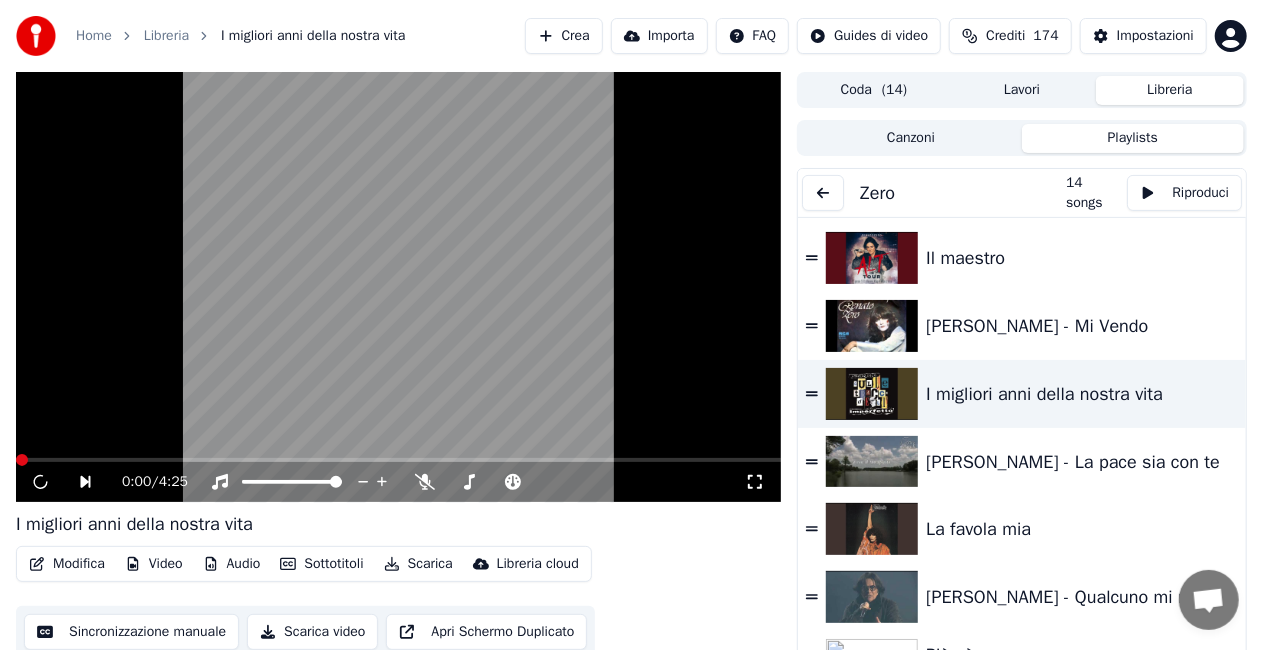 click 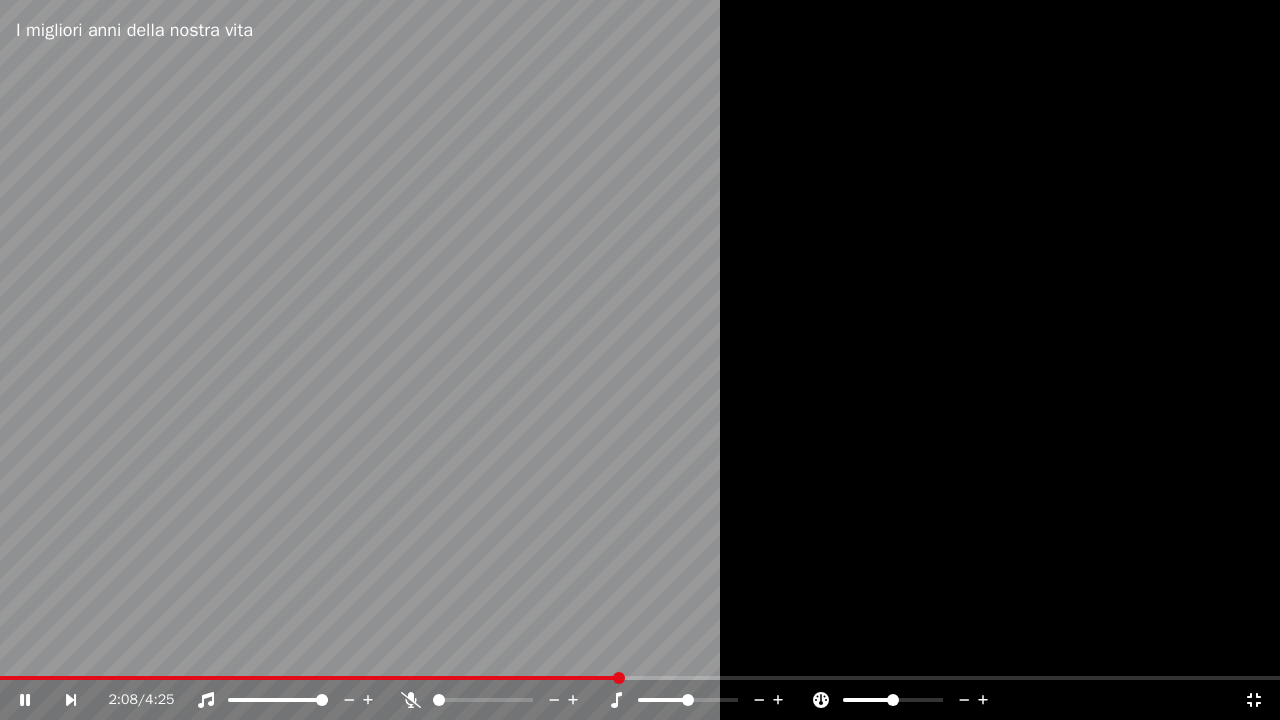 click at bounding box center [640, 360] 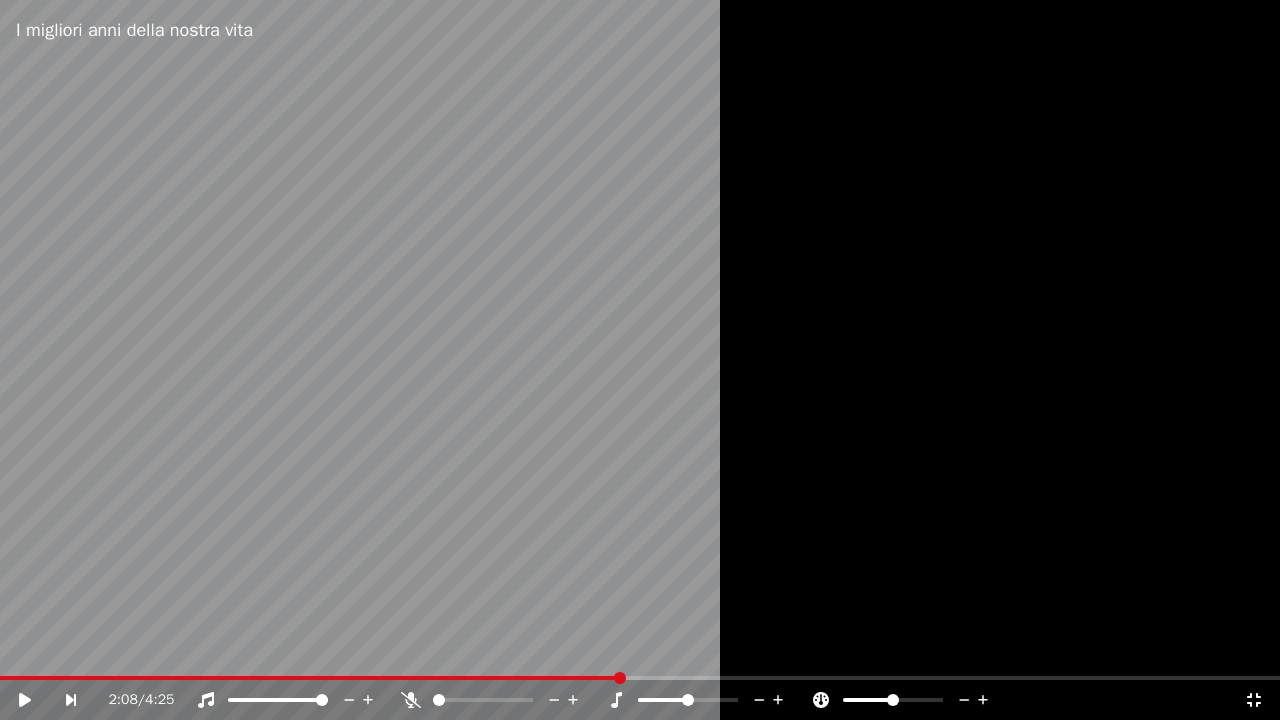click 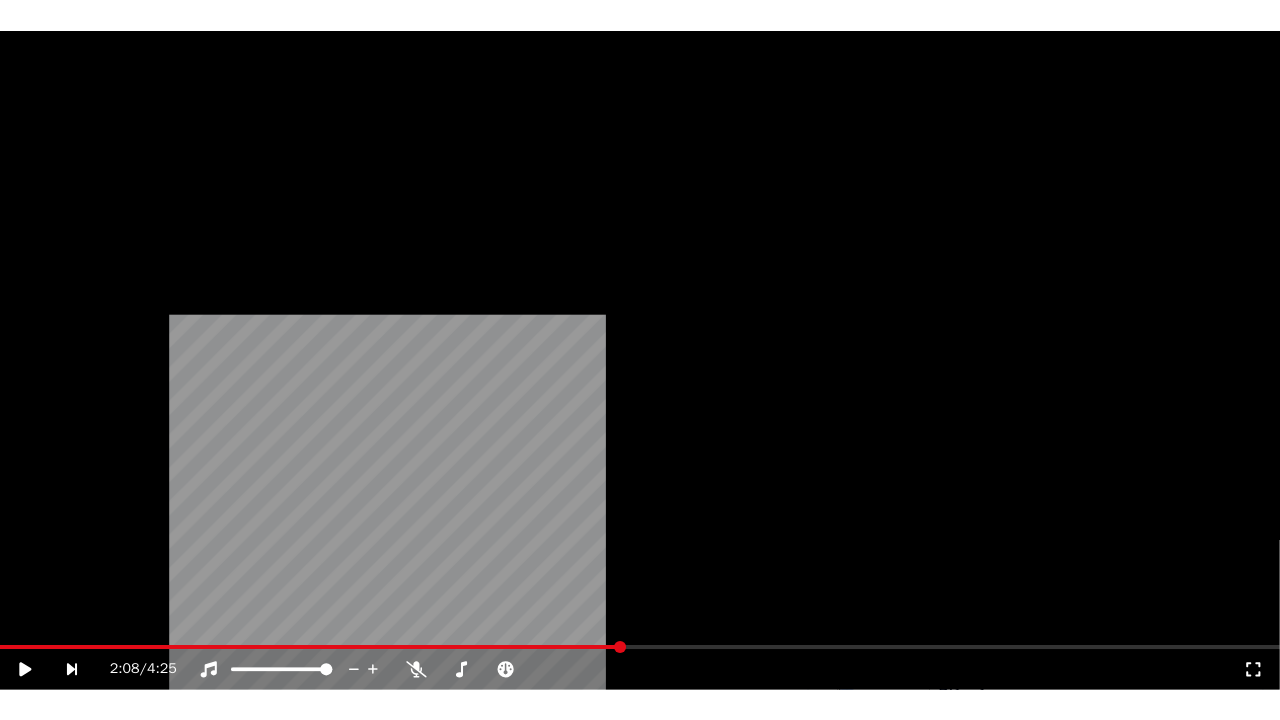 scroll, scrollTop: 478, scrollLeft: 0, axis: vertical 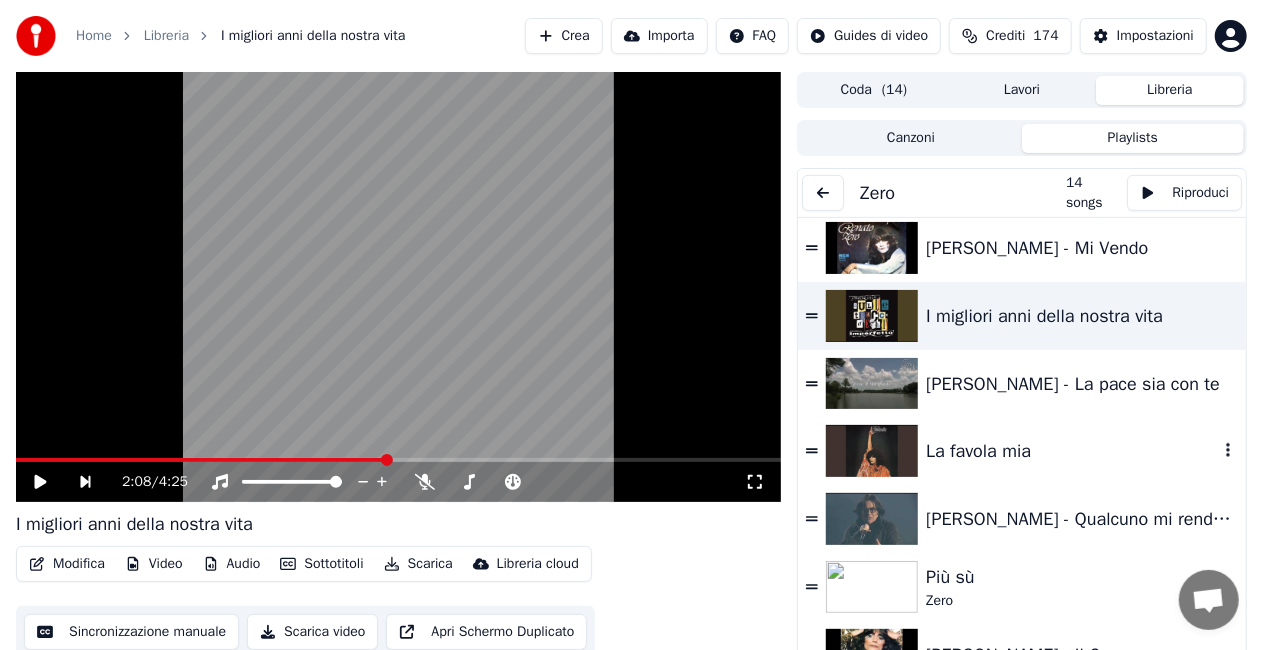 click at bounding box center [872, 451] 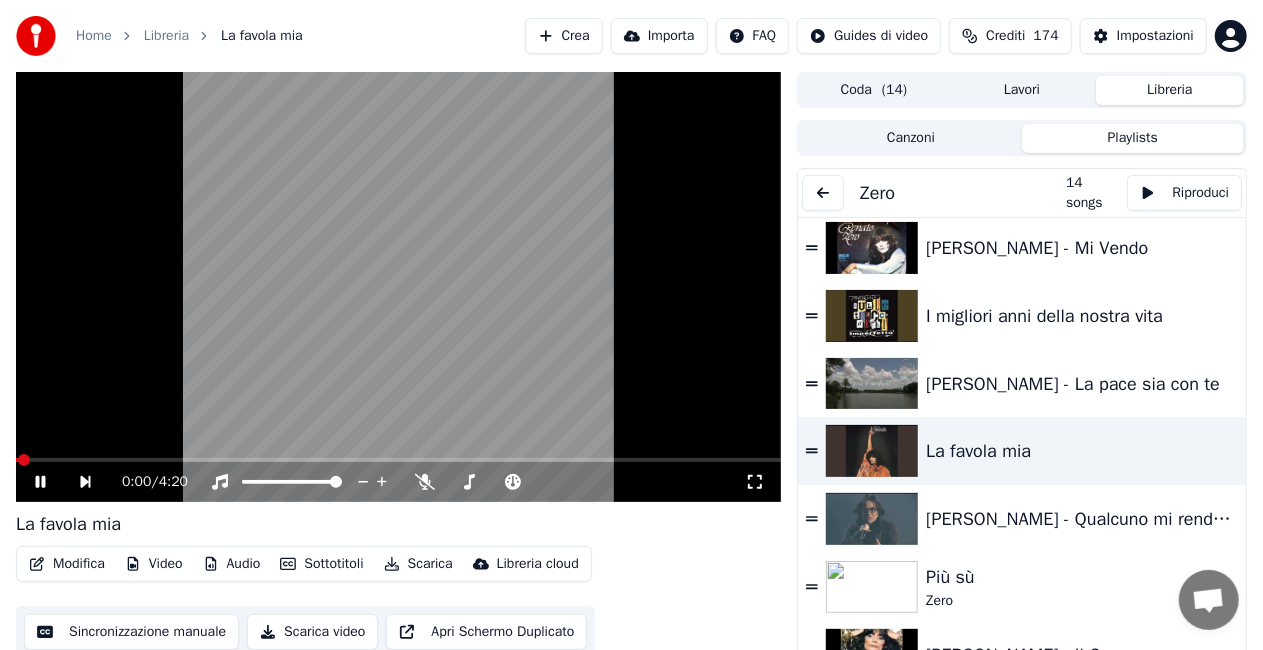 click 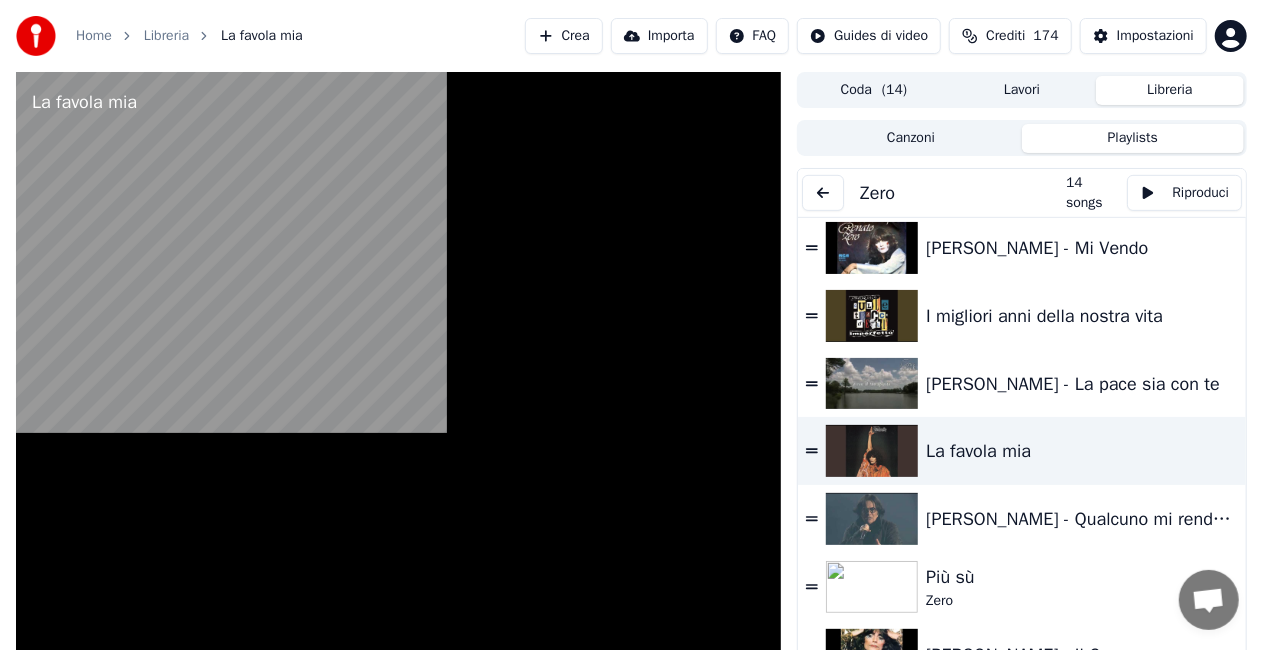 scroll, scrollTop: 422, scrollLeft: 0, axis: vertical 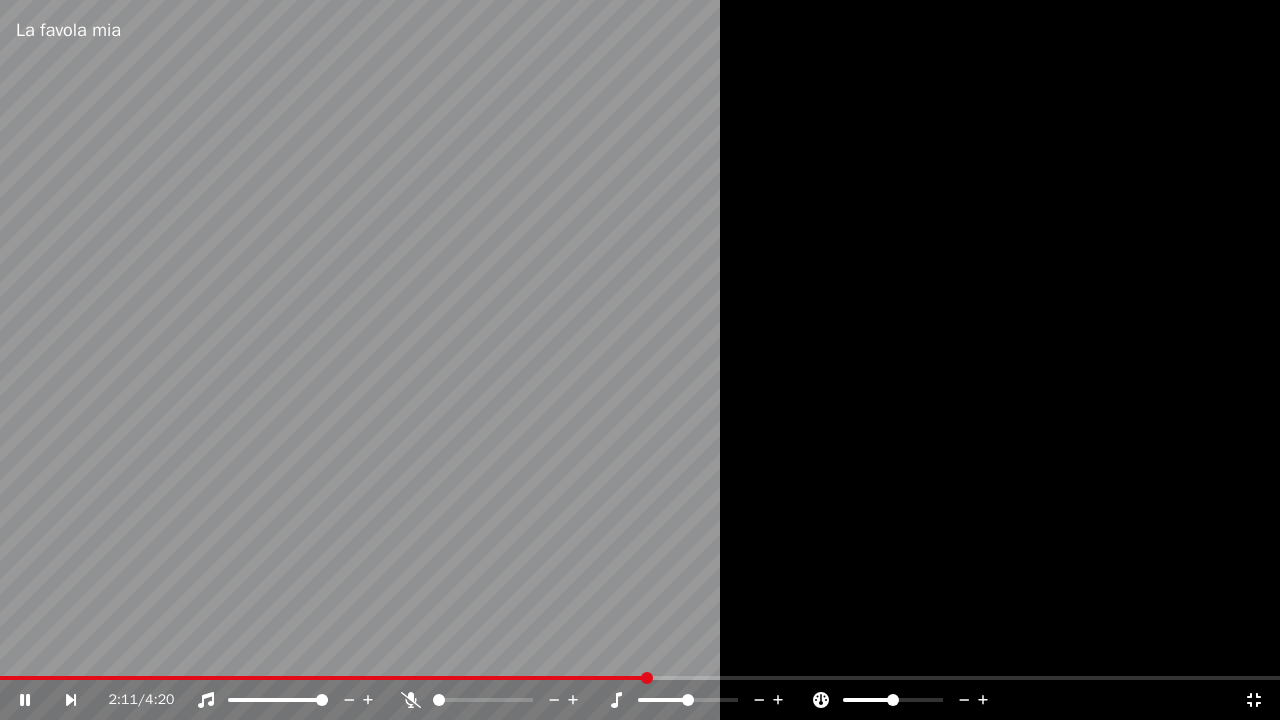 click at bounding box center (640, 360) 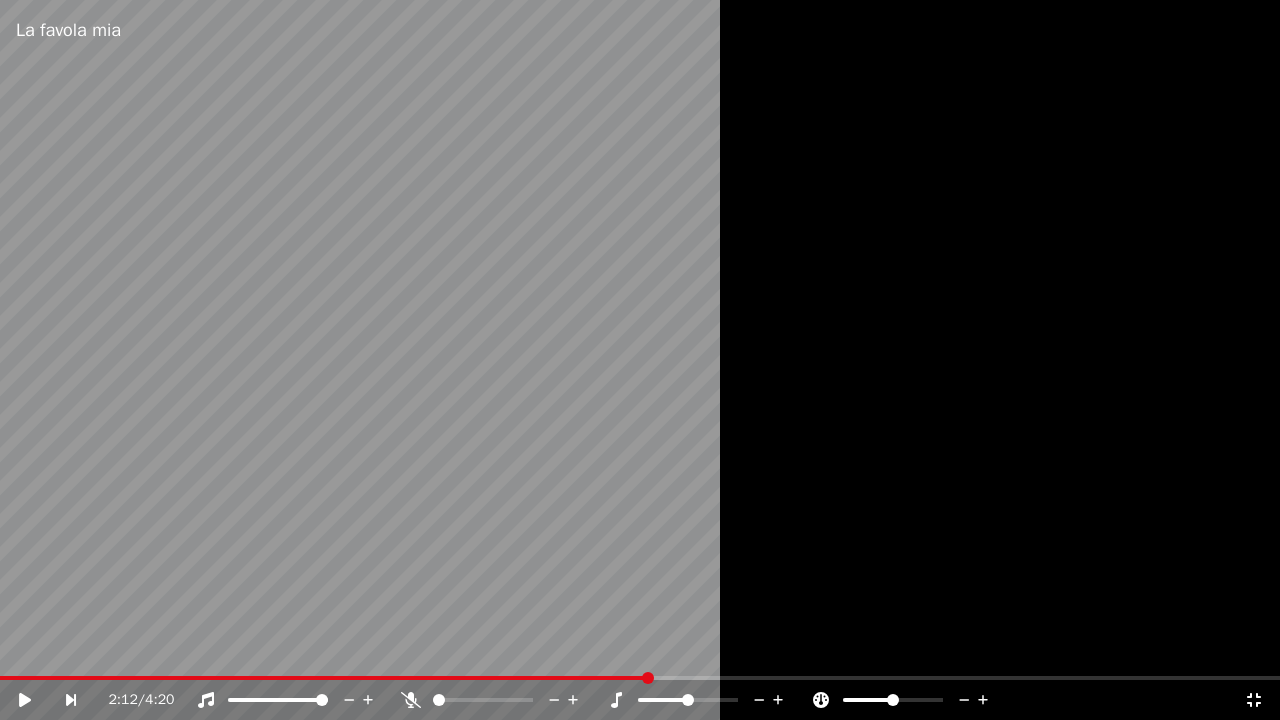 click 